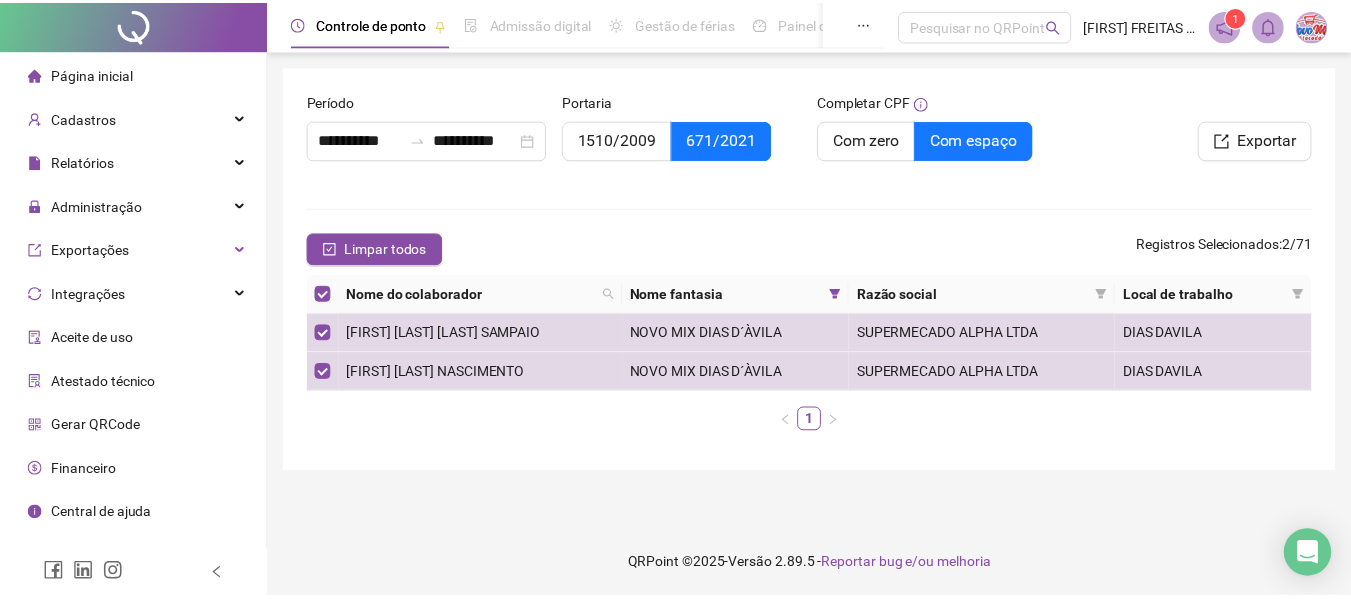 scroll, scrollTop: 0, scrollLeft: 0, axis: both 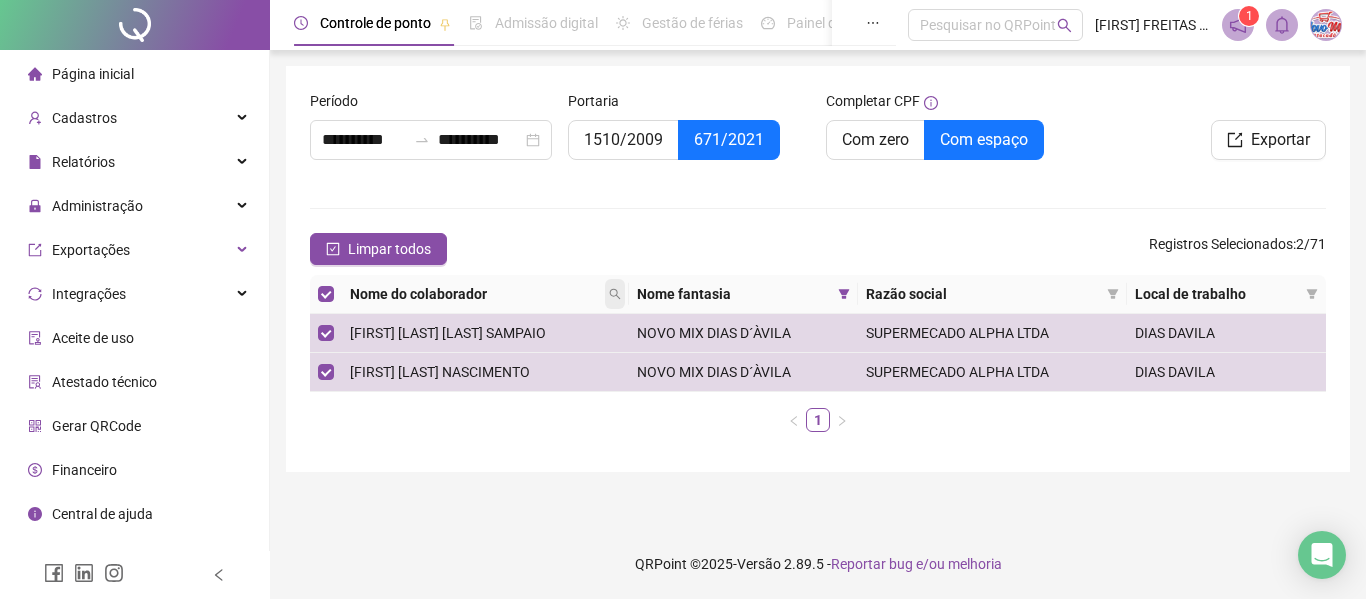 click 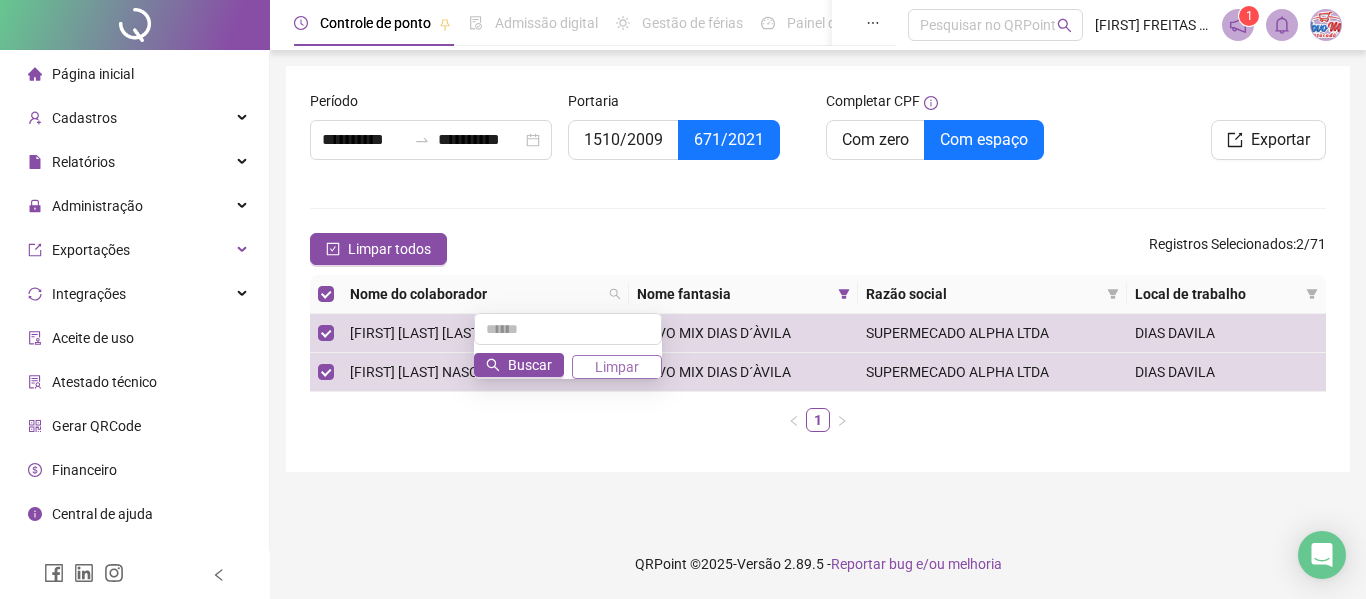 click on "Limpar" at bounding box center (617, 367) 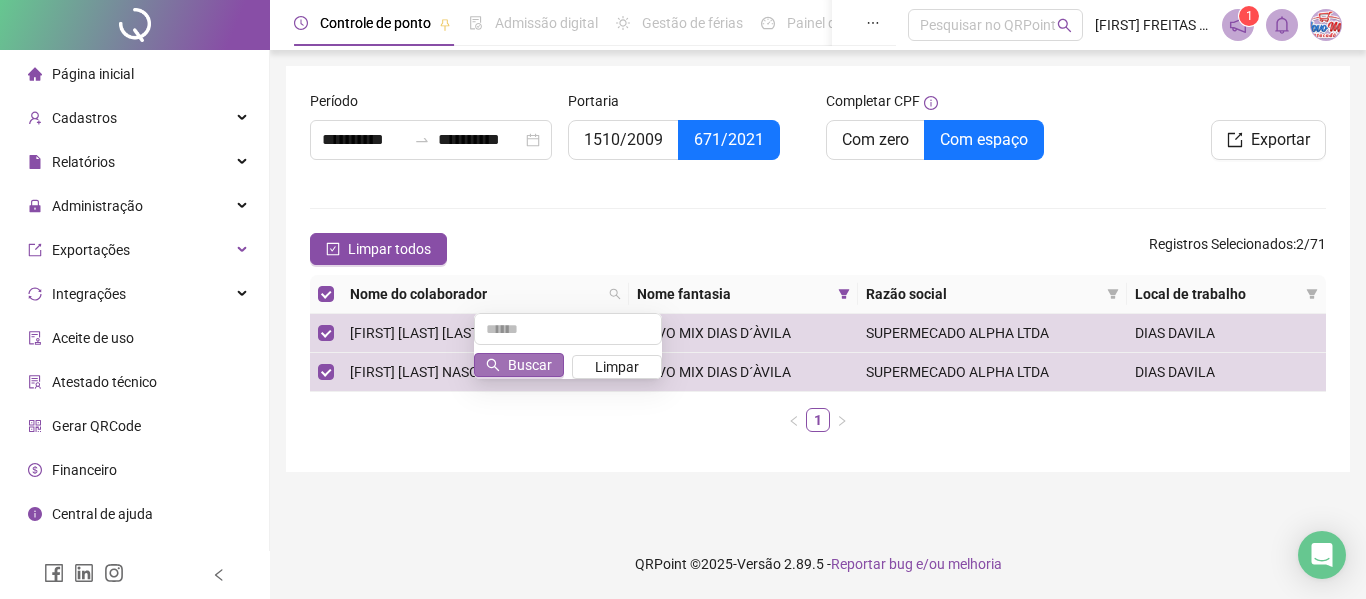 click on "Buscar" at bounding box center (530, 365) 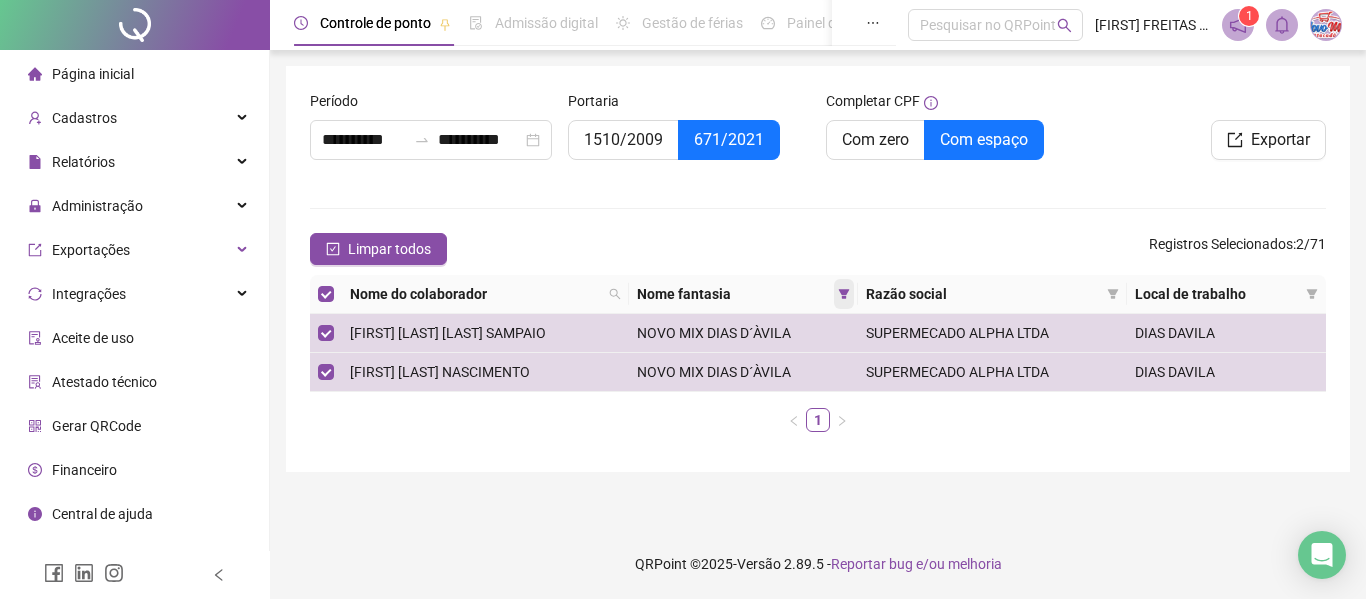 click at bounding box center (844, 294) 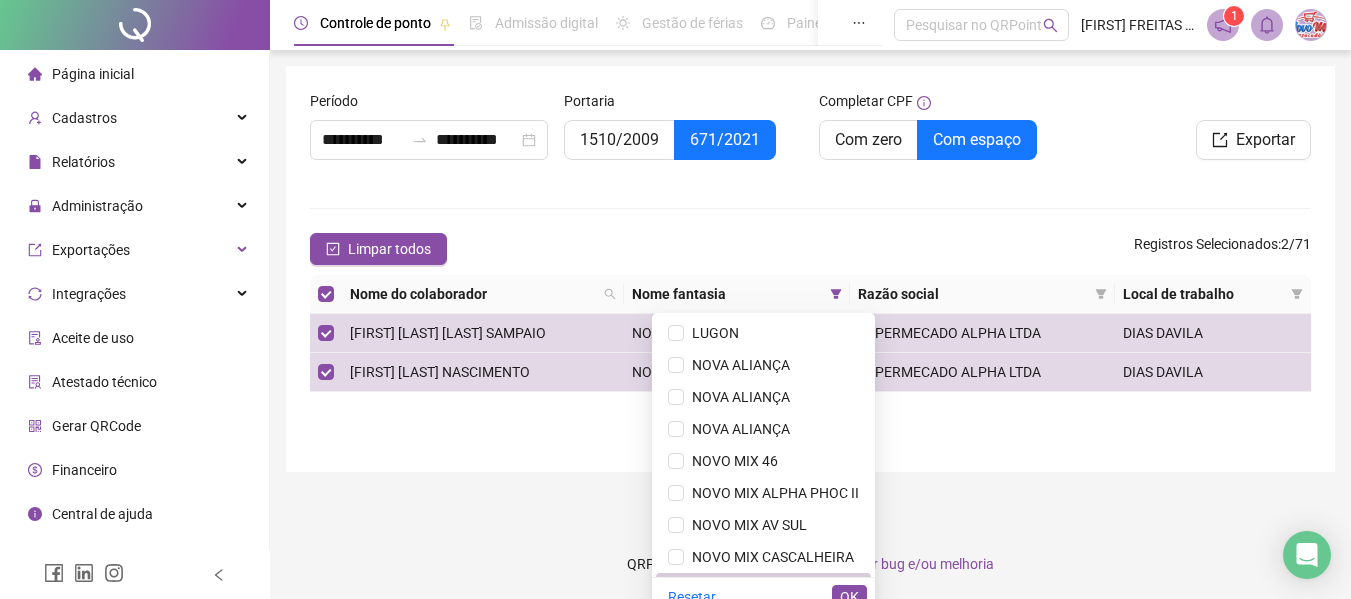 click on "NOVO MIX DIAS D´ÀVILA" at bounding box center (765, 589) 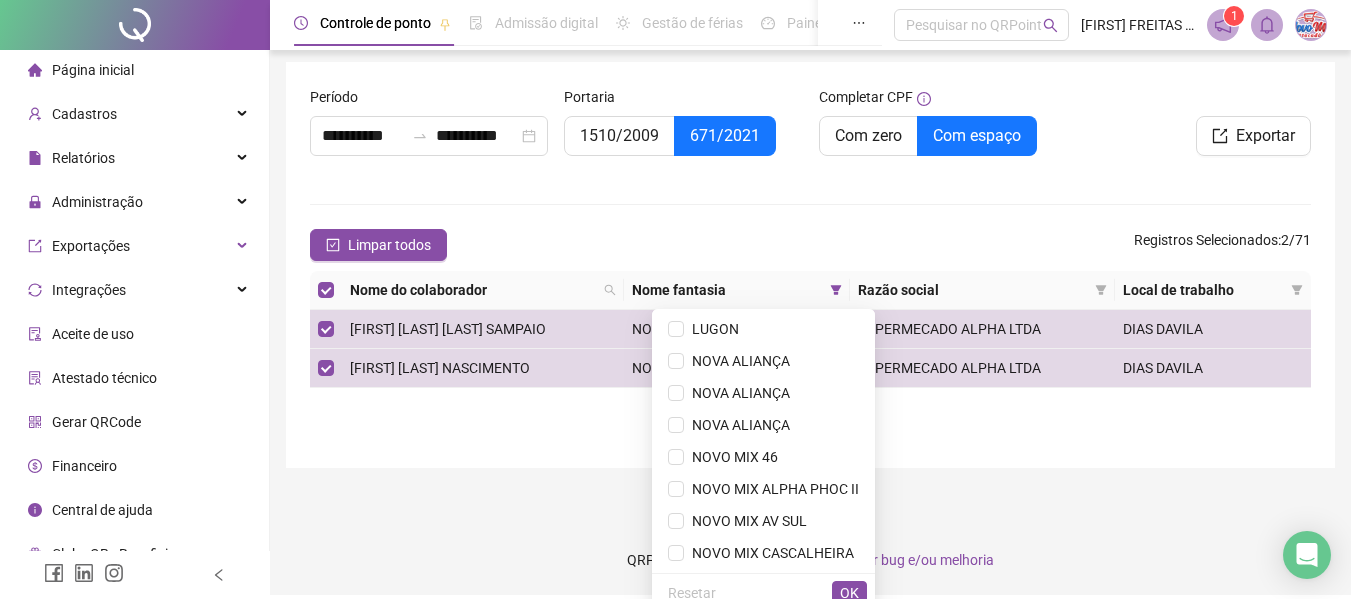 scroll, scrollTop: 0, scrollLeft: 0, axis: both 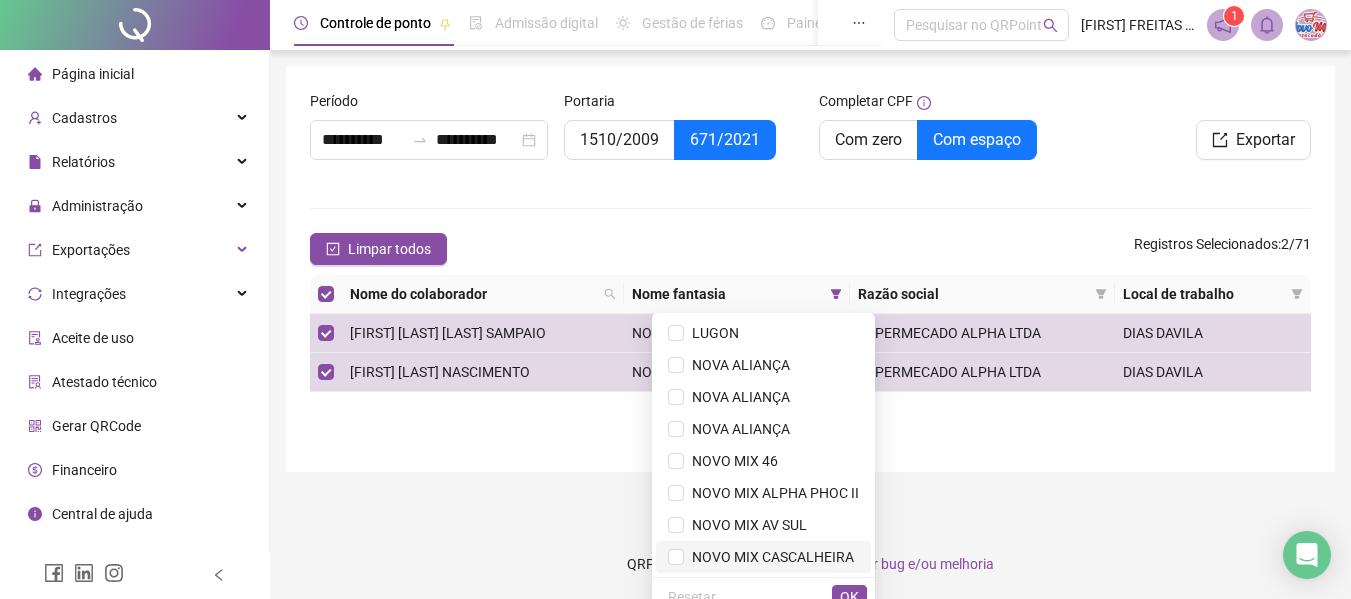 click on "NOVO MIX CASCALHEIRA" at bounding box center [769, 557] 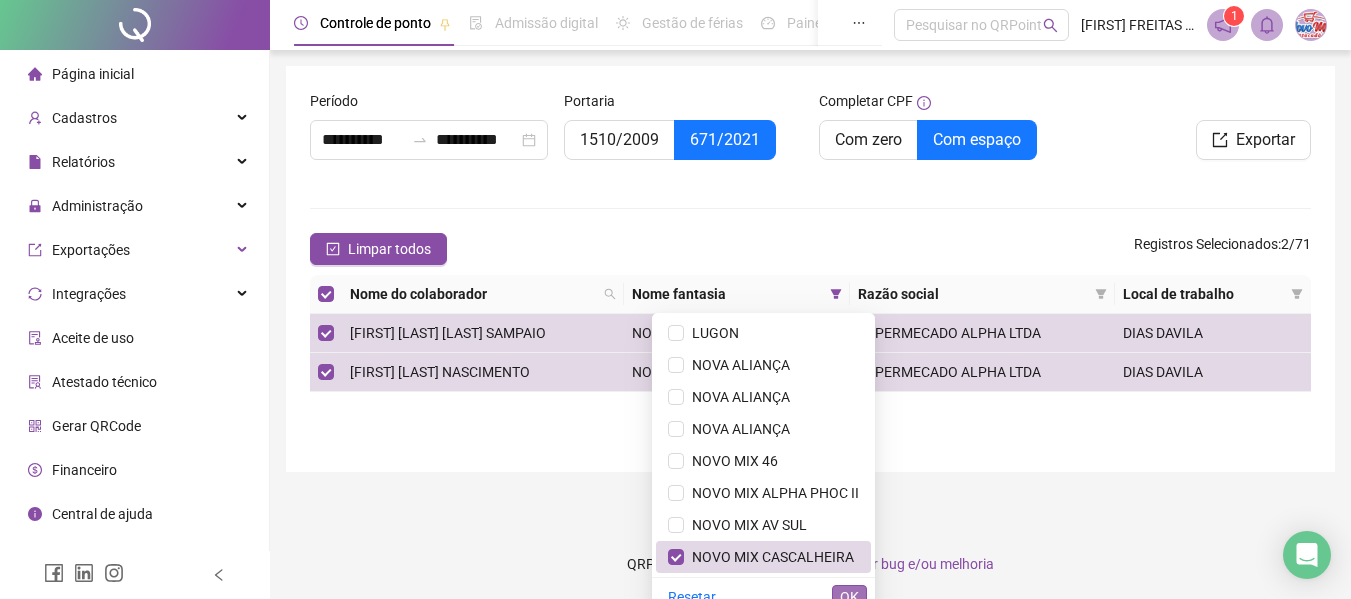 click on "OK" at bounding box center [849, 597] 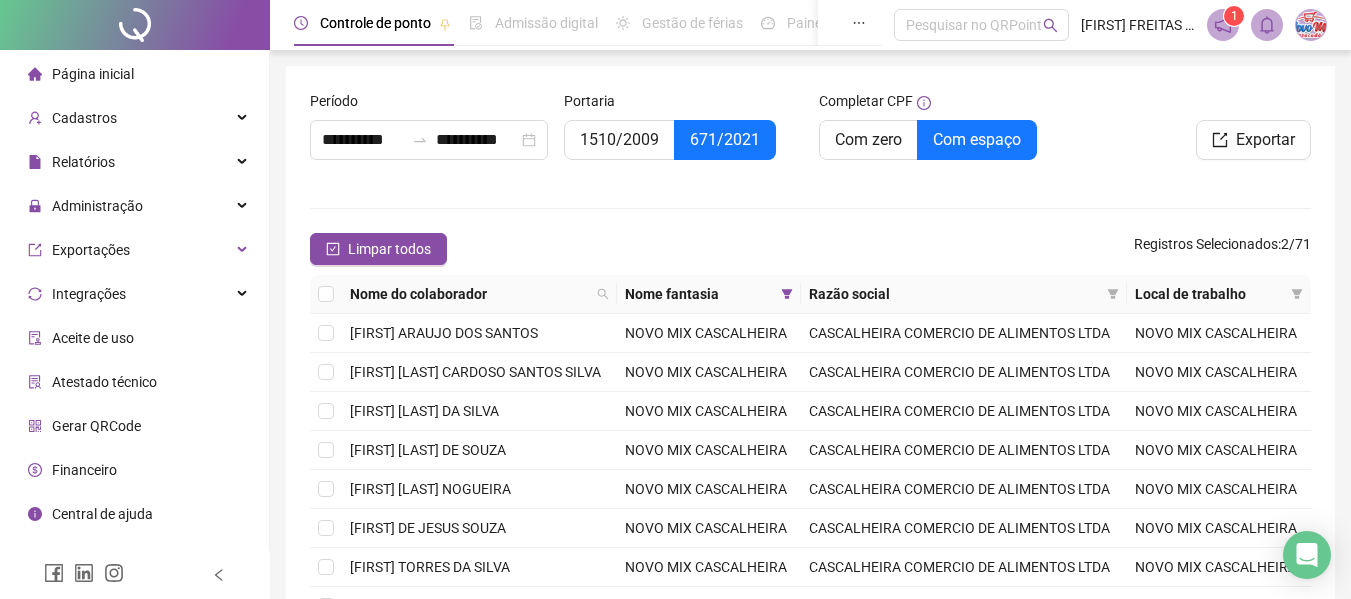click on "**********" at bounding box center [810, 386] 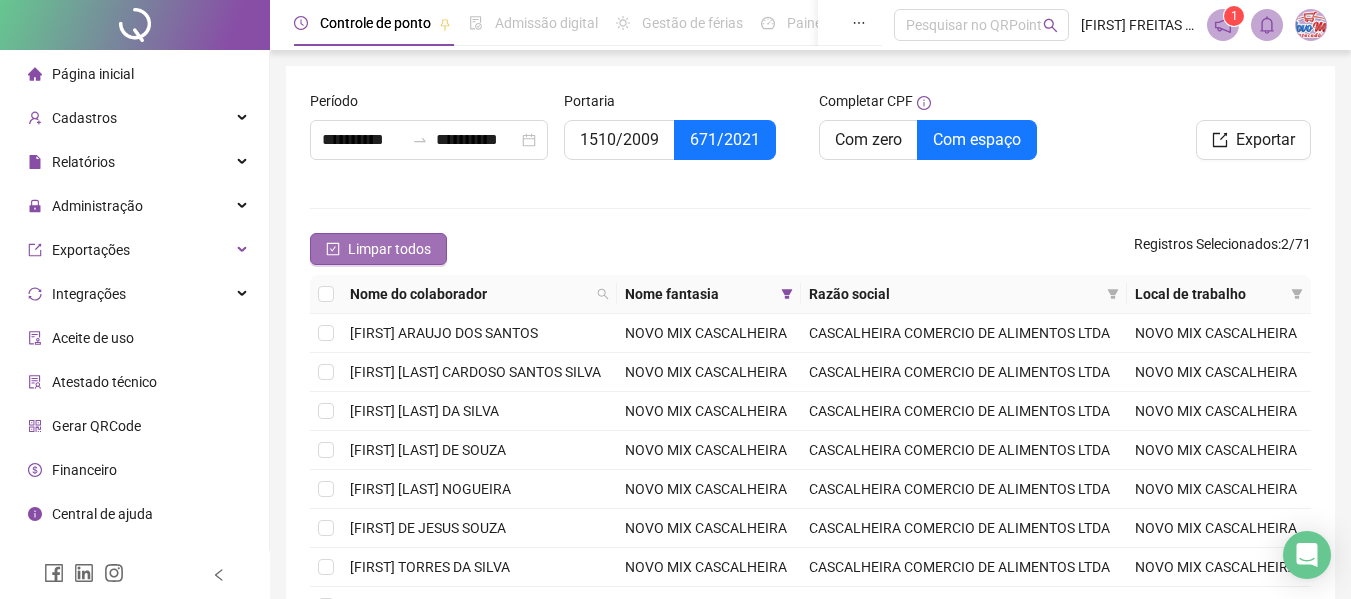 click on "Limpar todos" at bounding box center [389, 249] 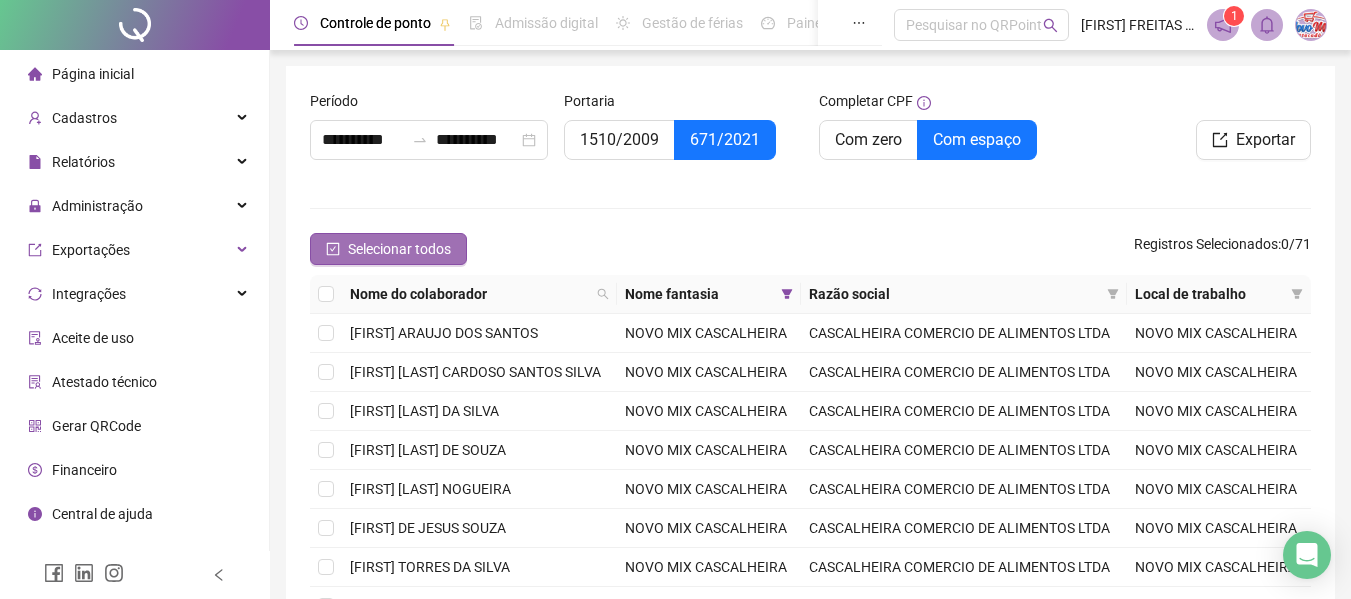 click on "Selecionar todos" at bounding box center (399, 249) 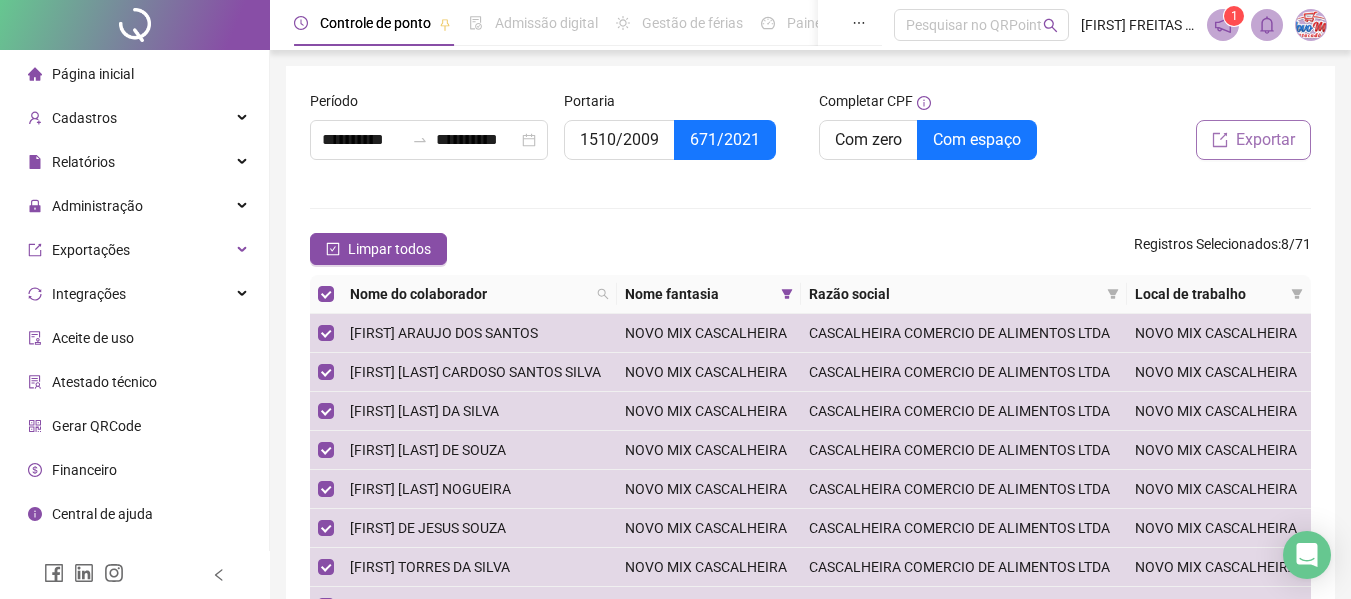 click on "Exportar" at bounding box center [1265, 140] 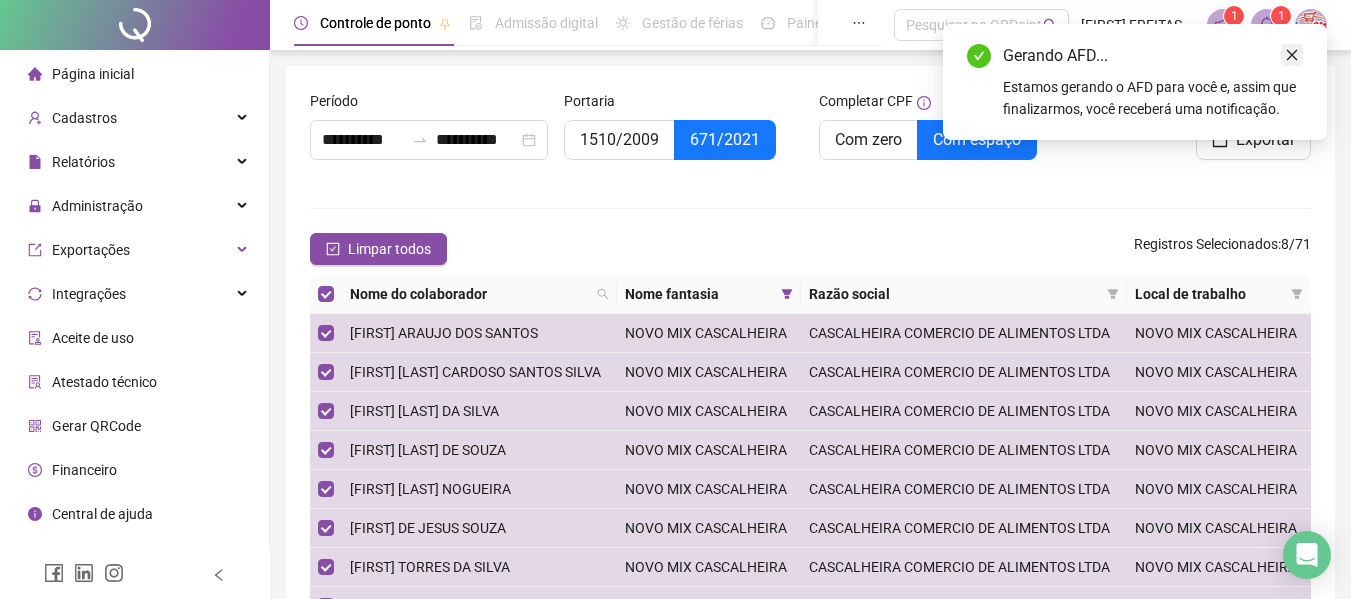 click 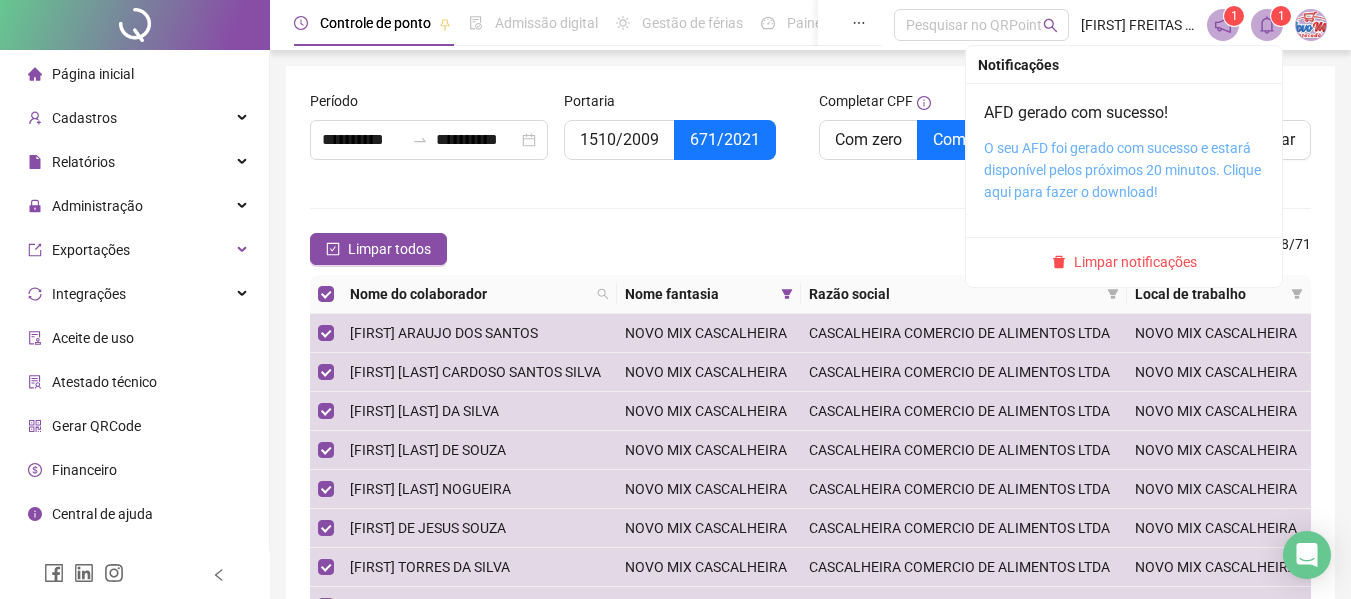 click on "O seu AFD foi gerado com sucesso e estará disponível pelos próximos 20 minutos.
Clique aqui para fazer o download!" at bounding box center [1122, 170] 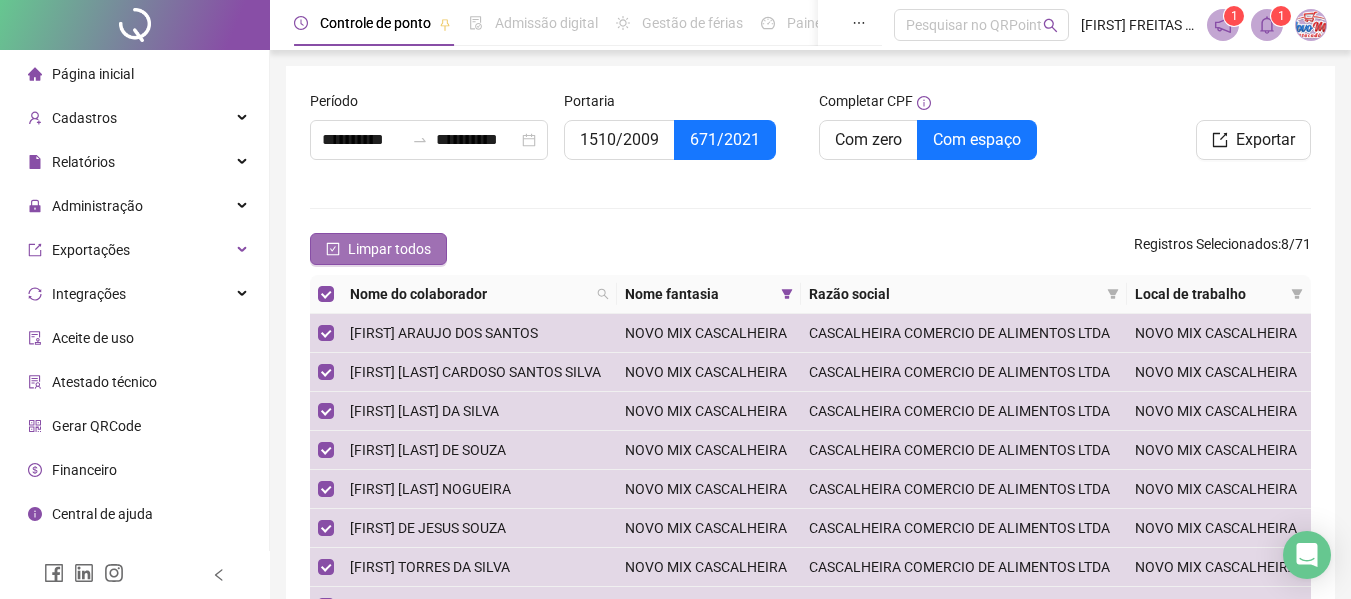click on "Limpar todos" at bounding box center [389, 249] 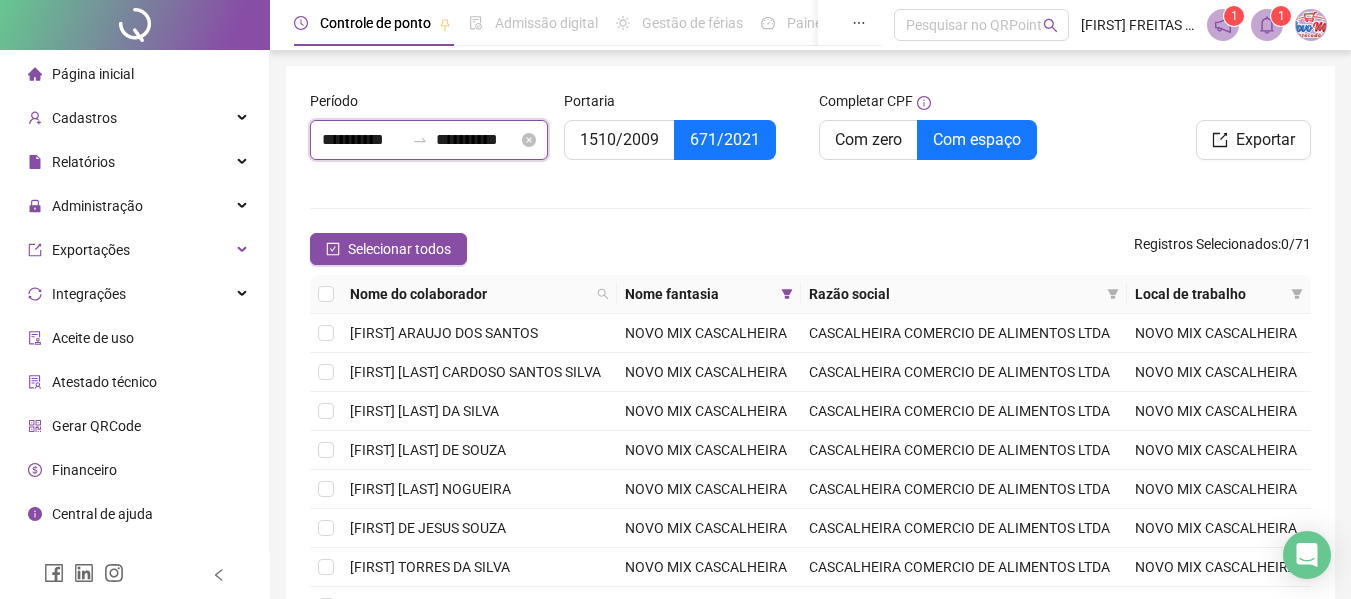 click on "**********" at bounding box center [363, 140] 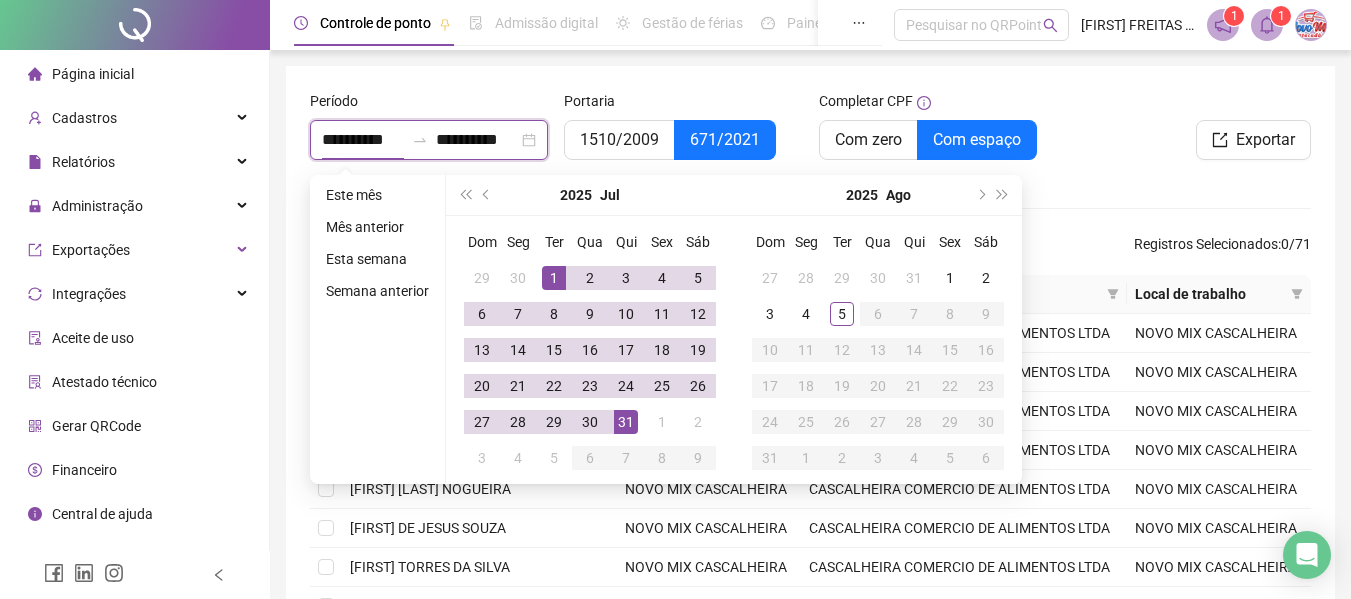 type on "**********" 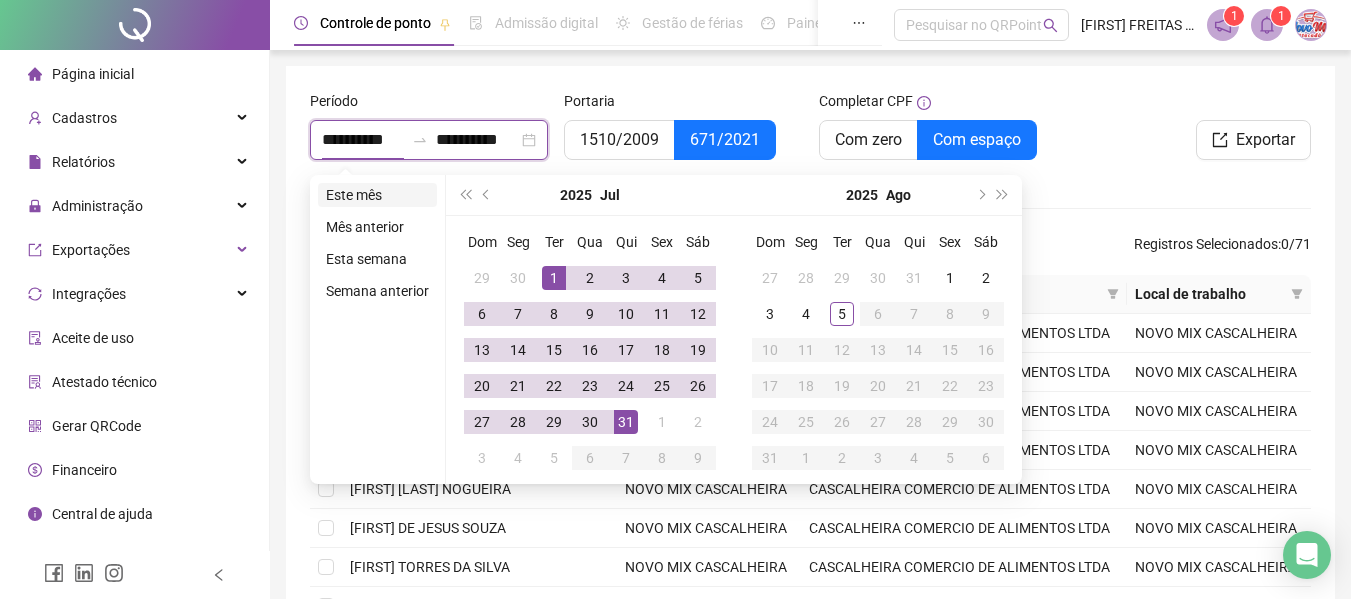 type on "**********" 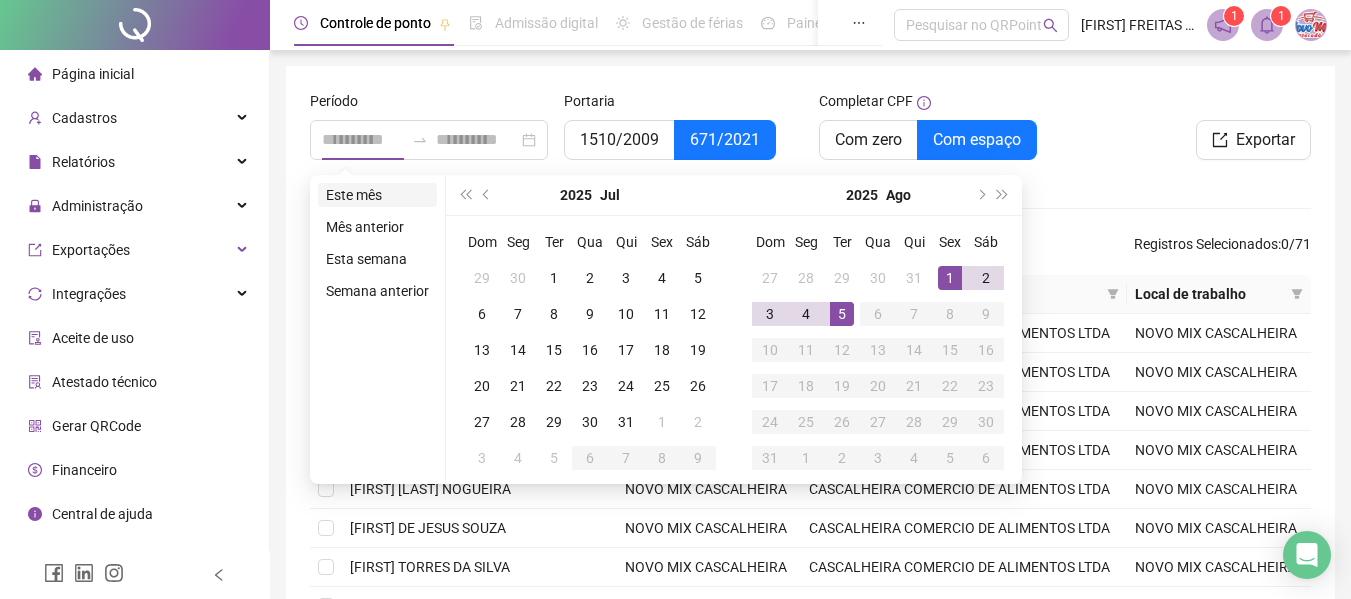 click on "Este mês" at bounding box center [377, 195] 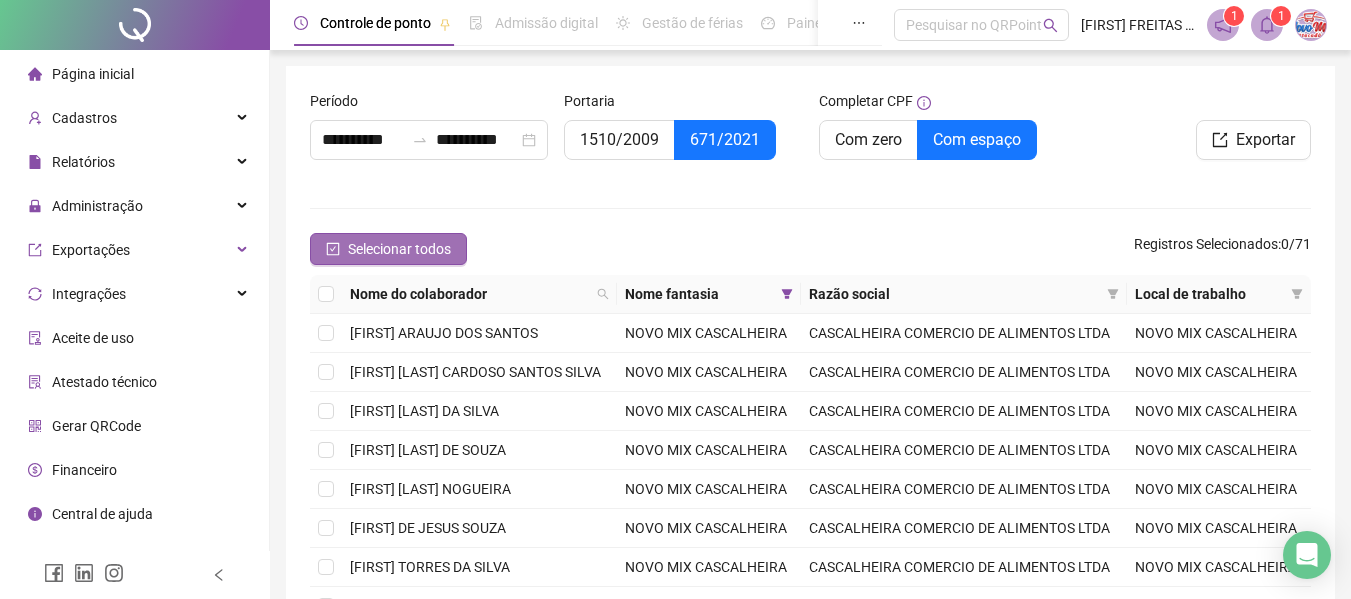 click on "Selecionar todos" at bounding box center [399, 249] 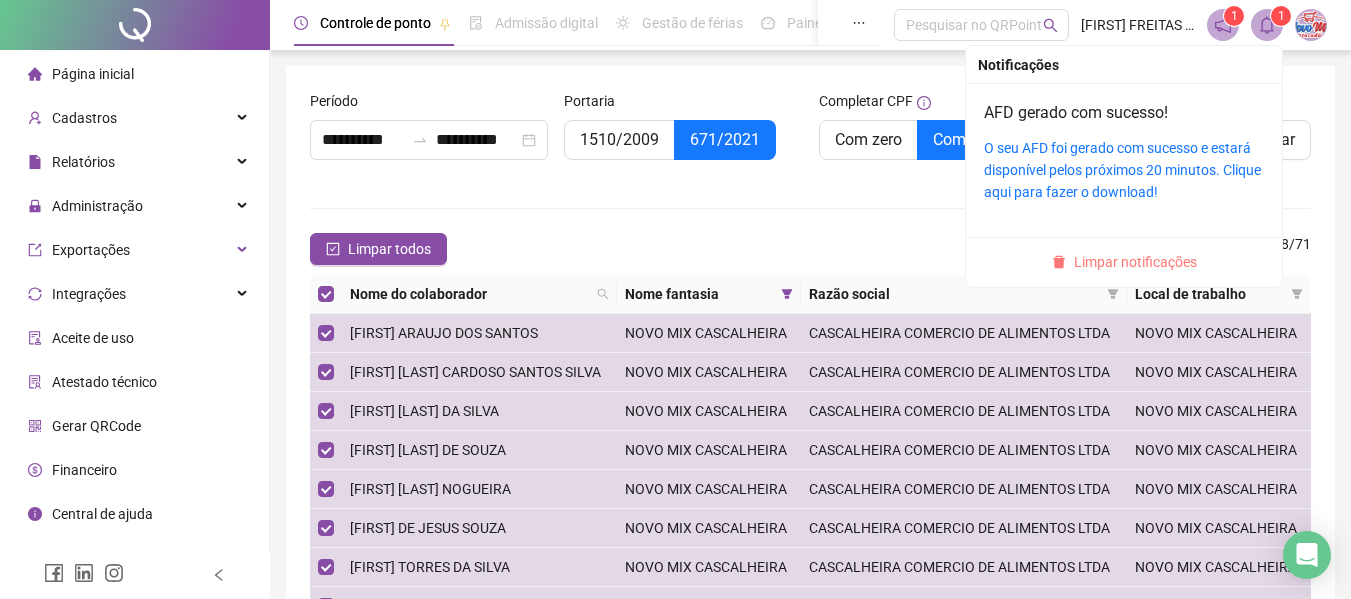 click on "Limpar notificações" at bounding box center (1135, 262) 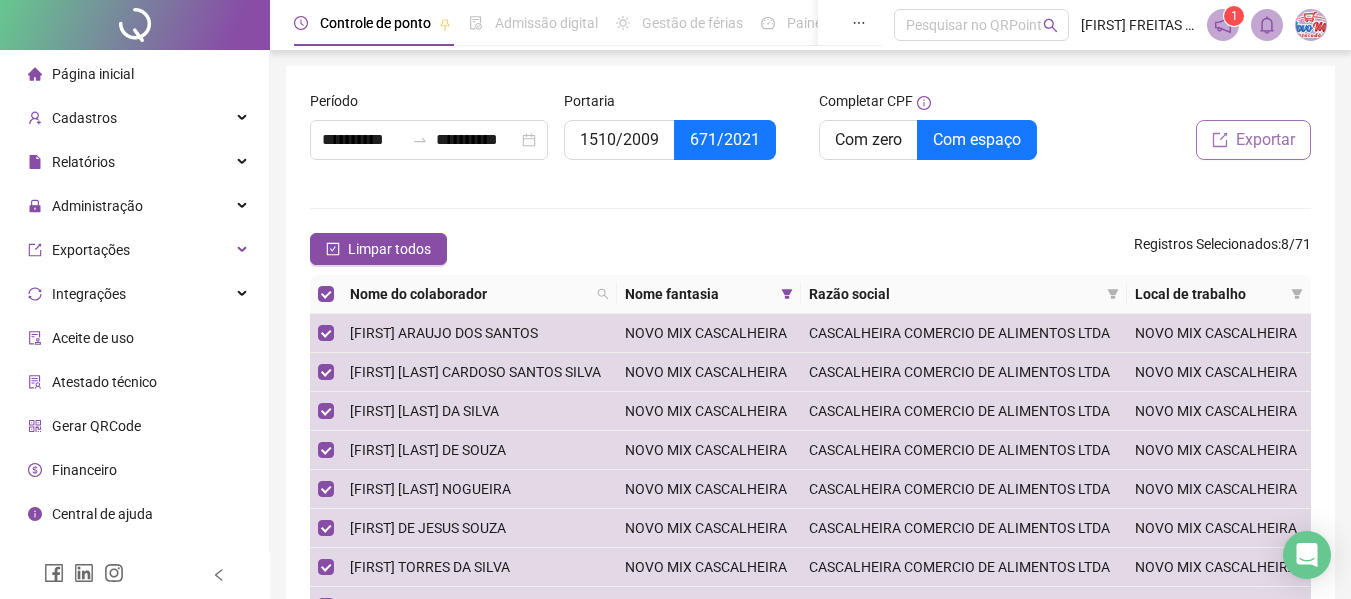 click on "Exportar" at bounding box center (1253, 140) 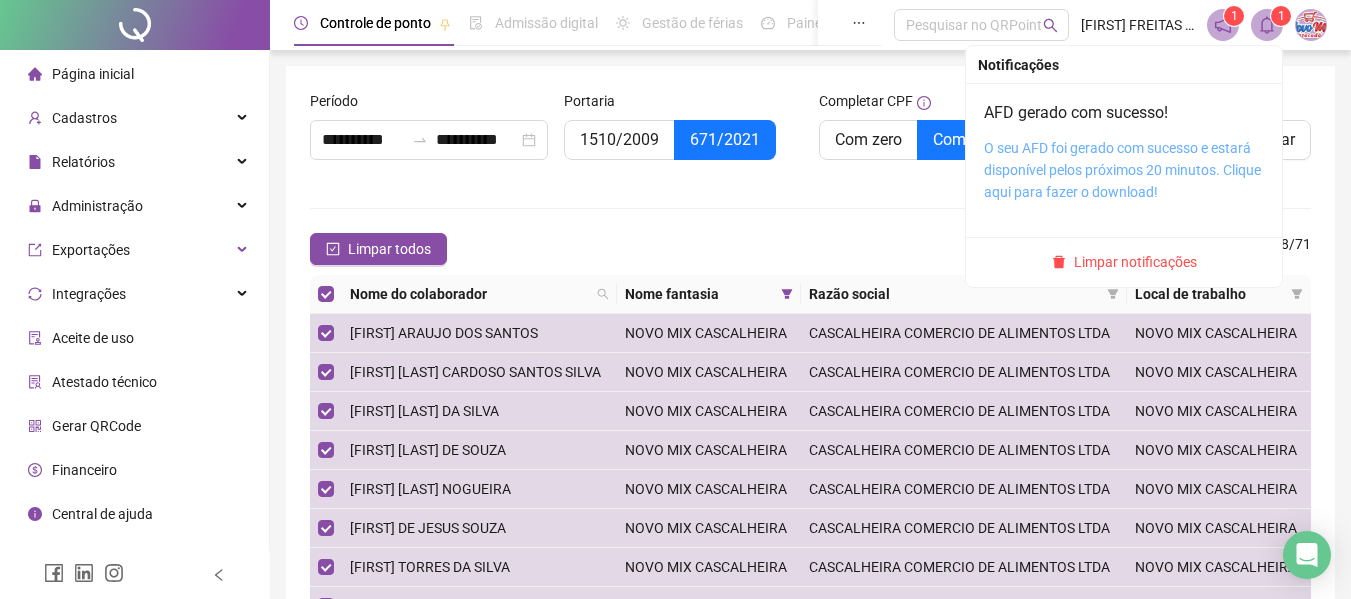 click on "O seu AFD foi gerado com sucesso e estará disponível pelos próximos 20 minutos.
Clique aqui para fazer o download!" at bounding box center [1122, 170] 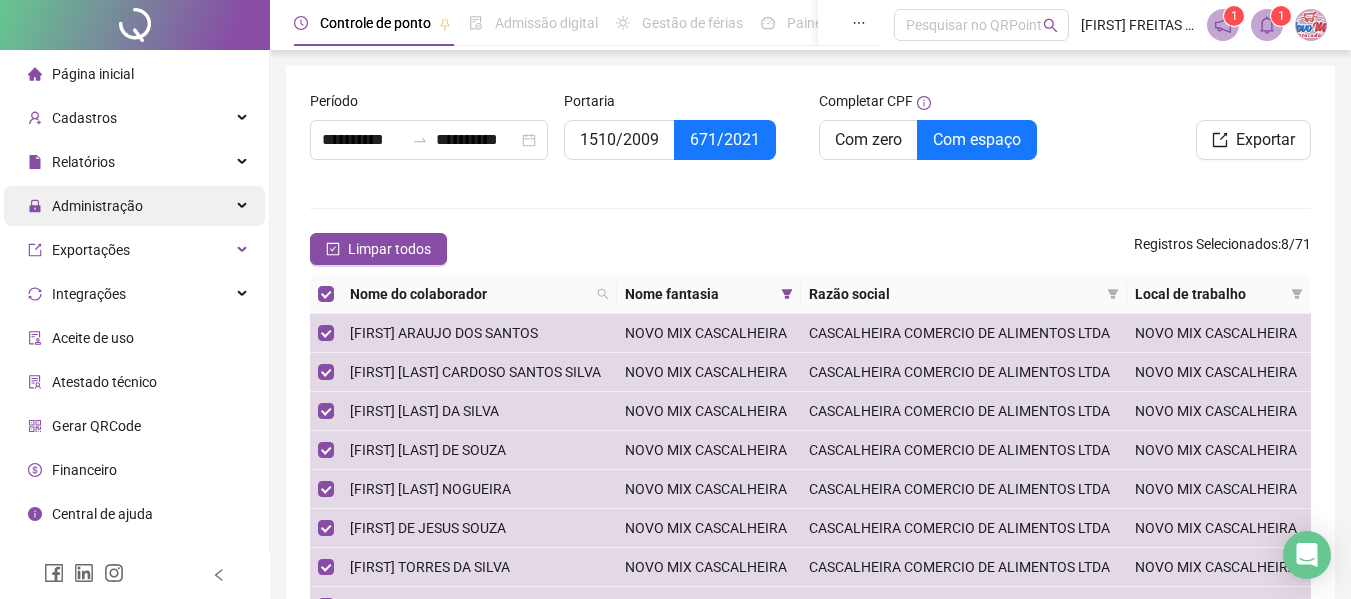 click on "Administração" at bounding box center [97, 206] 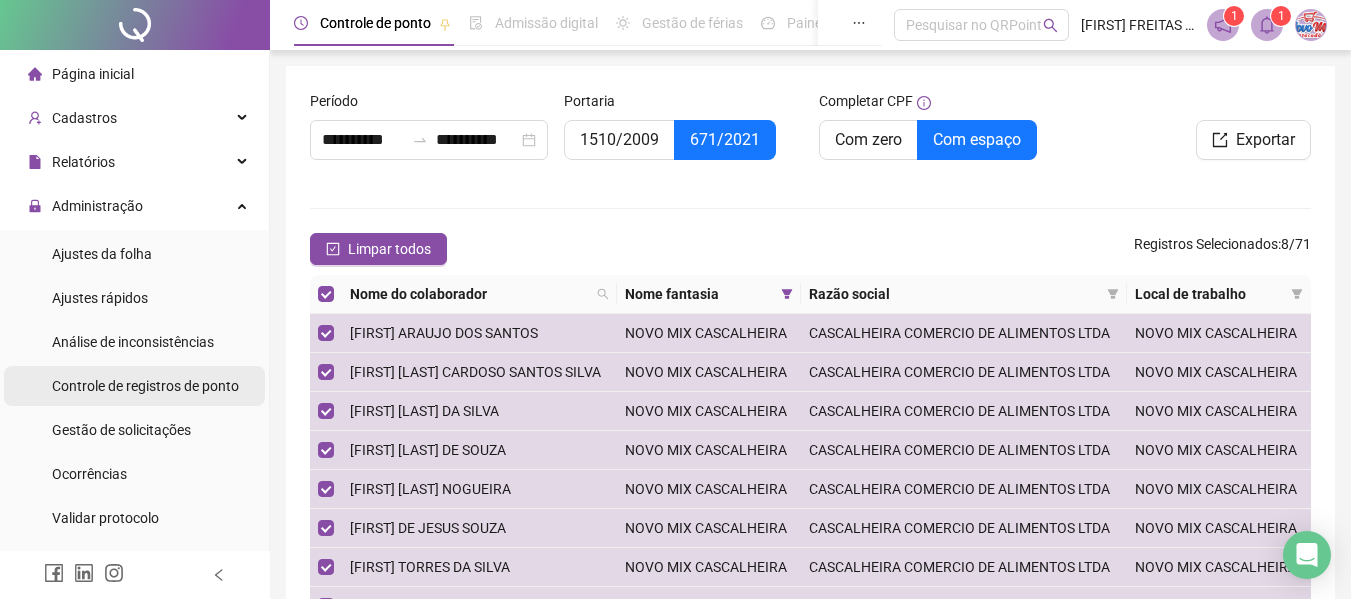 click on "Controle de registros de ponto" at bounding box center [145, 386] 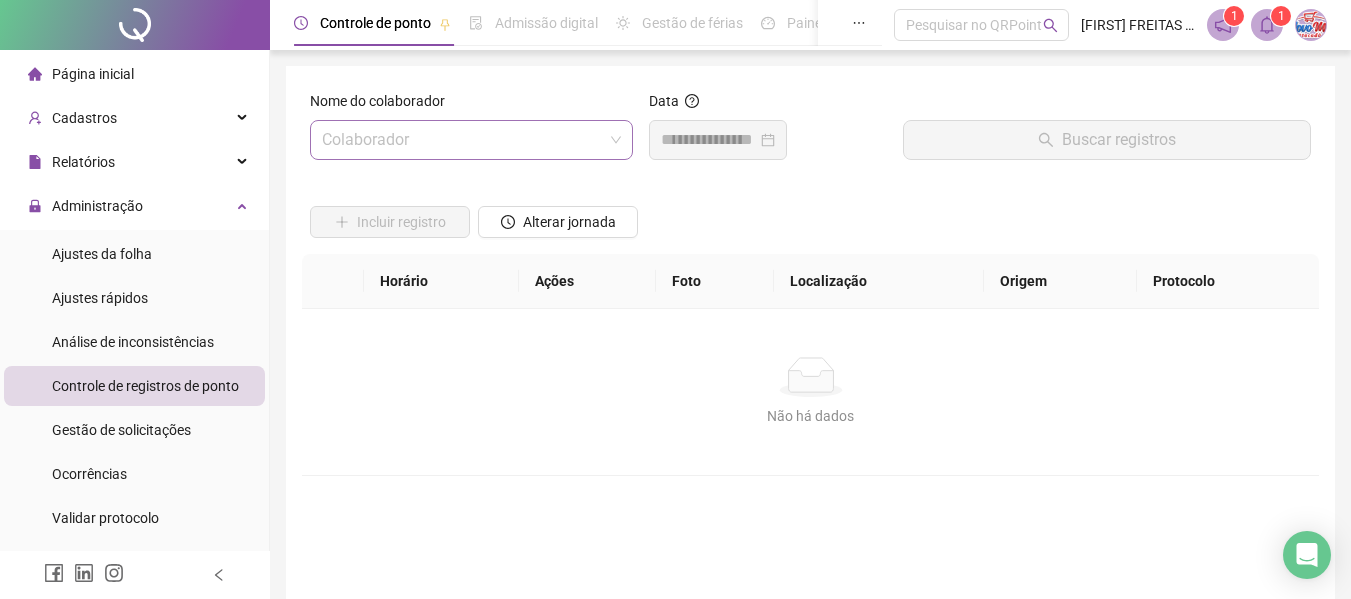 click at bounding box center [462, 140] 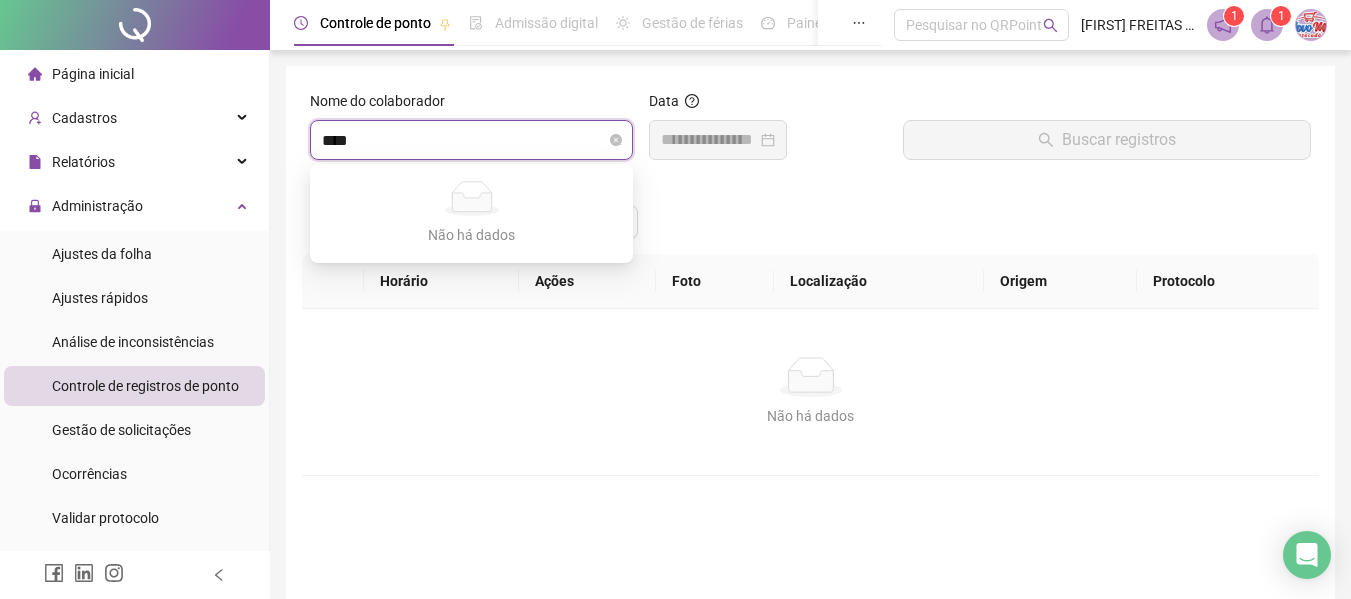type on "*****" 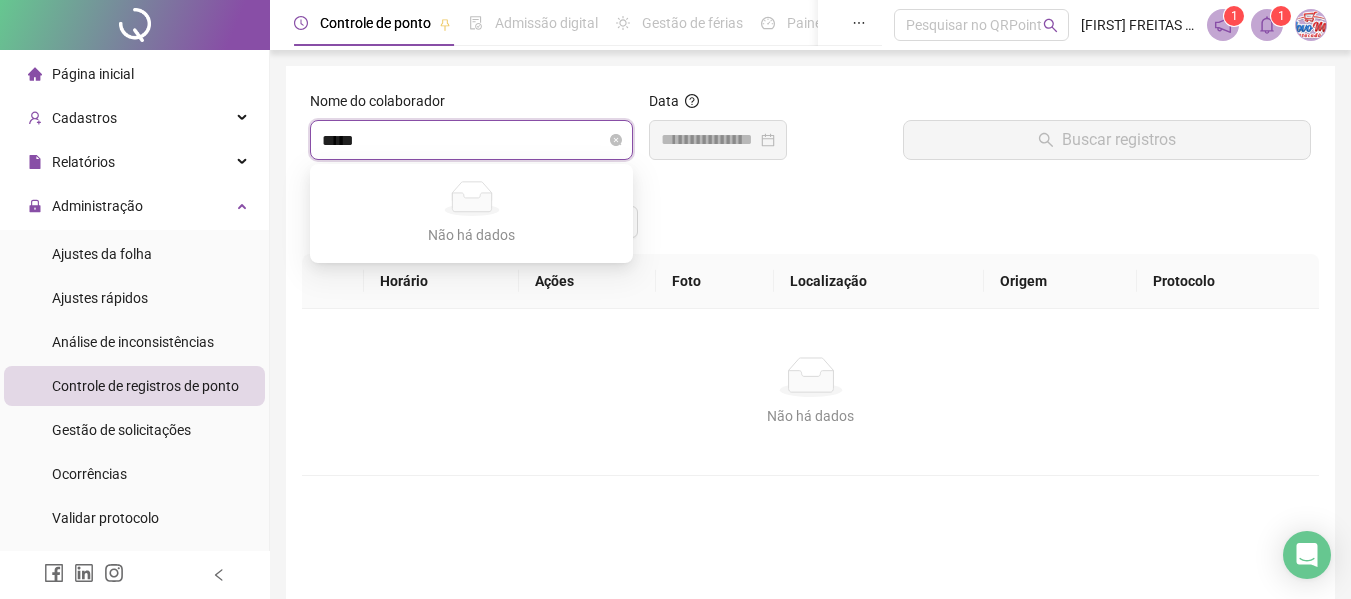 type 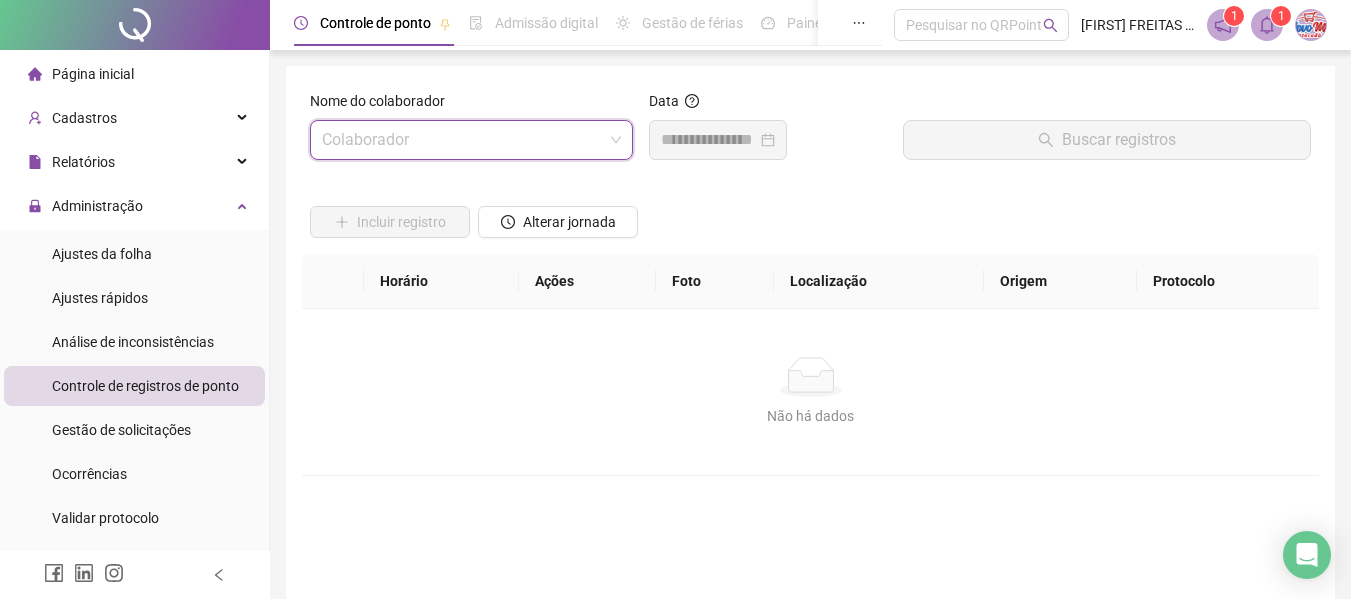 click at bounding box center [462, 140] 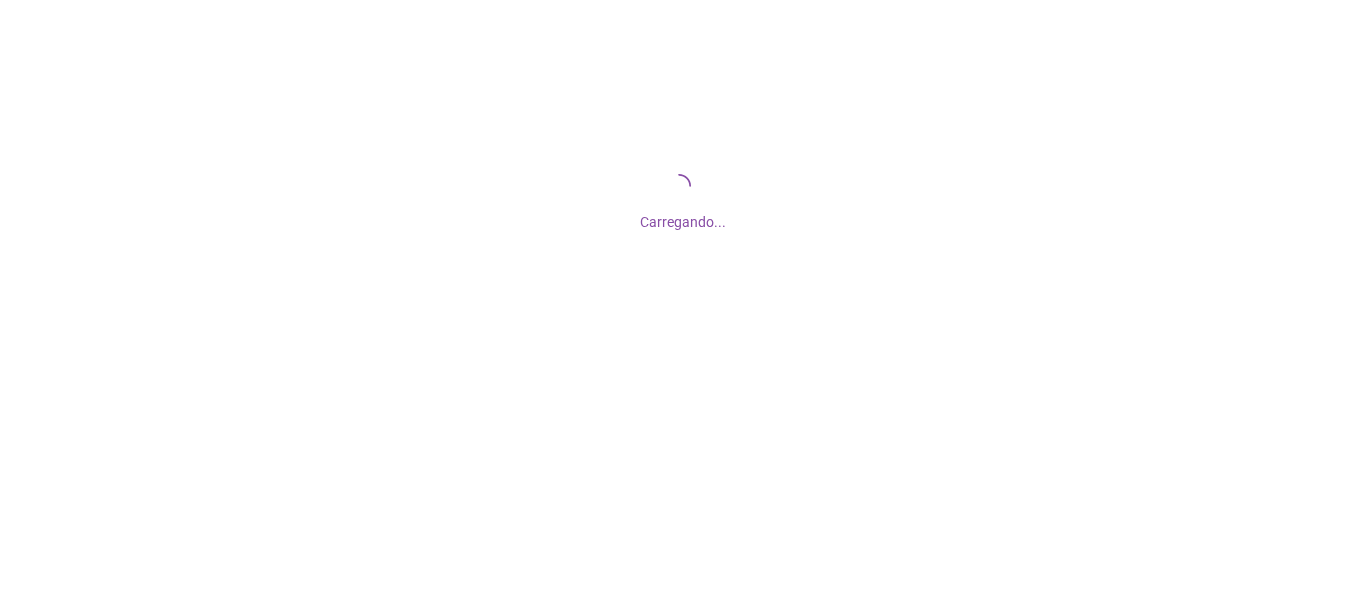 scroll, scrollTop: 0, scrollLeft: 0, axis: both 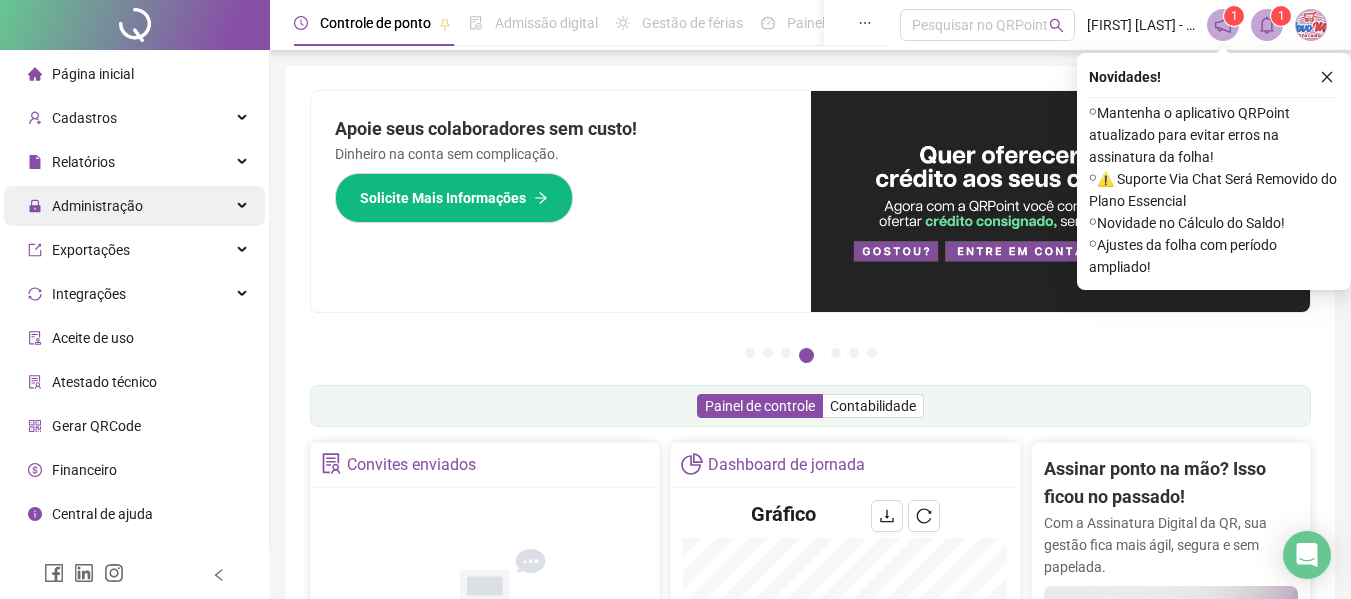 click on "Administração" at bounding box center (134, 206) 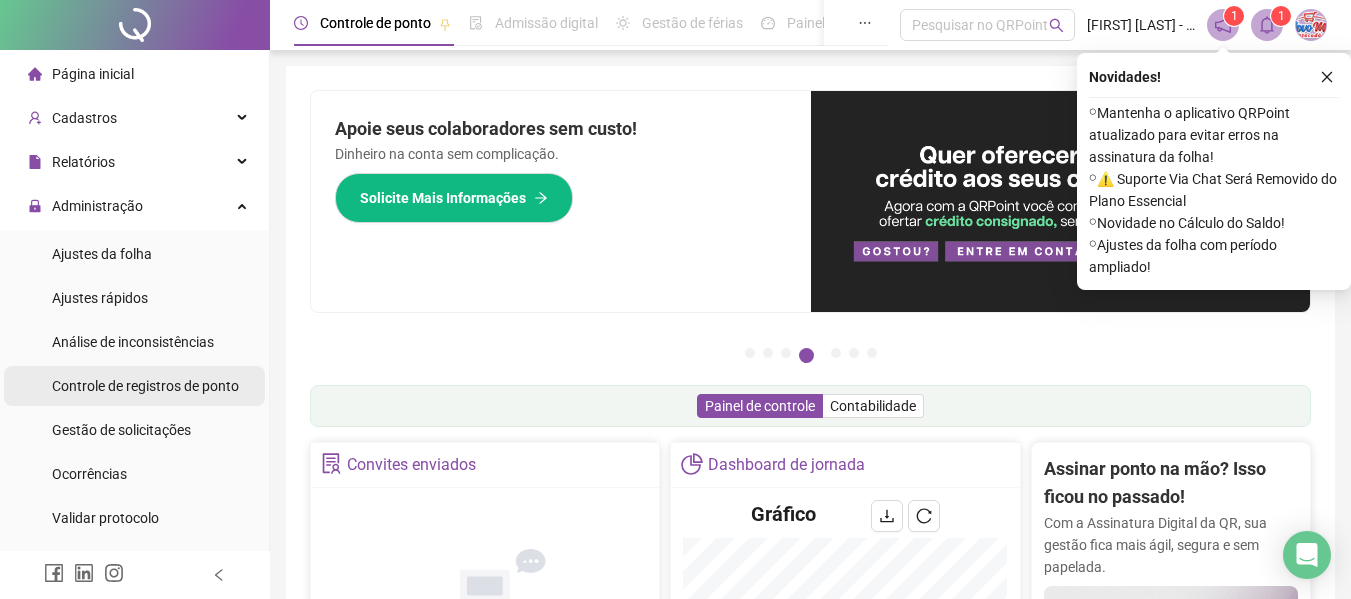 click on "Controle de registros de ponto" at bounding box center [145, 386] 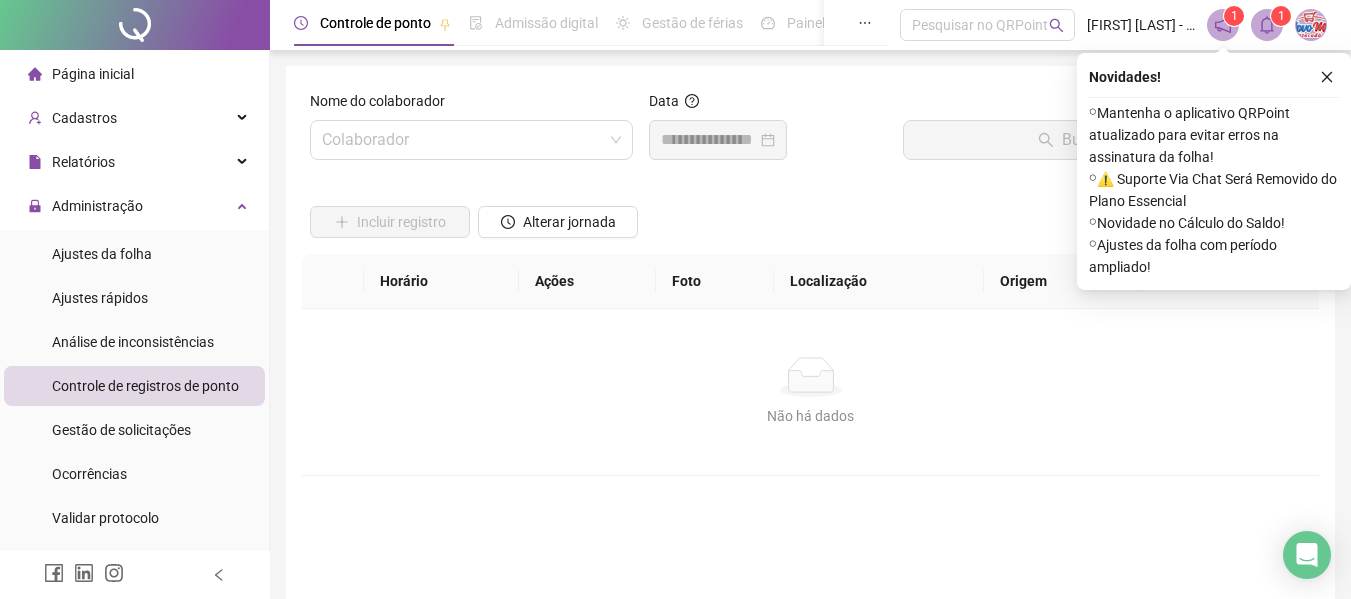 click on "Nome do colaborador" at bounding box center [471, 105] 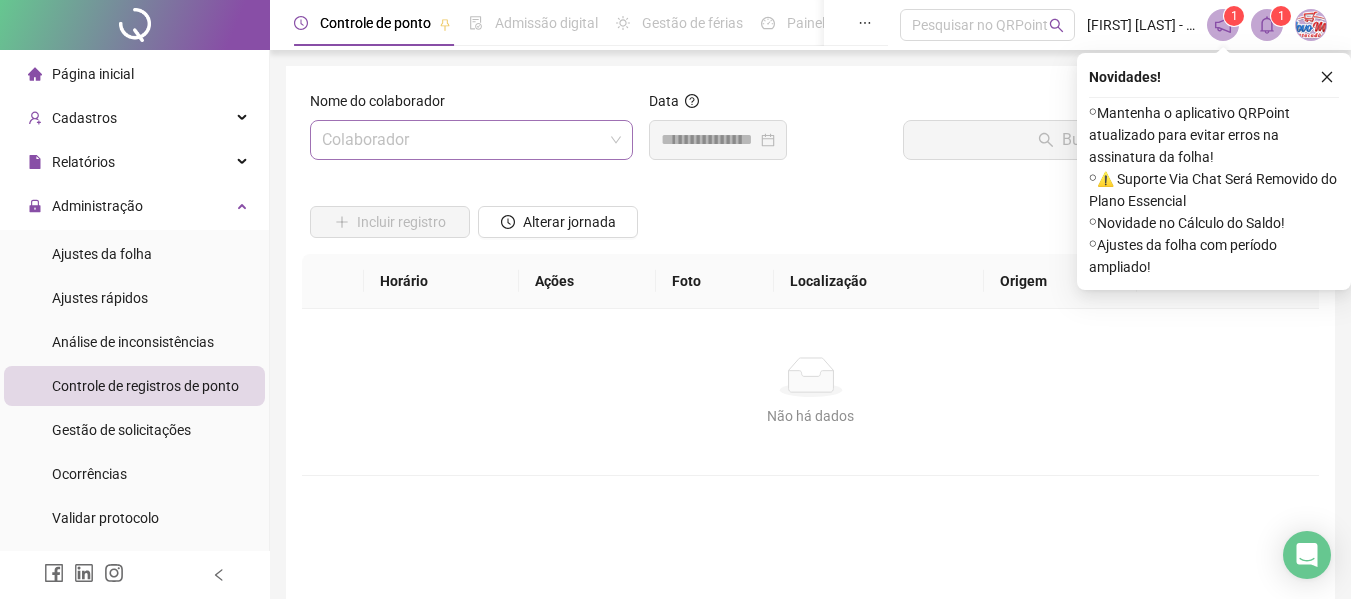 click at bounding box center (462, 140) 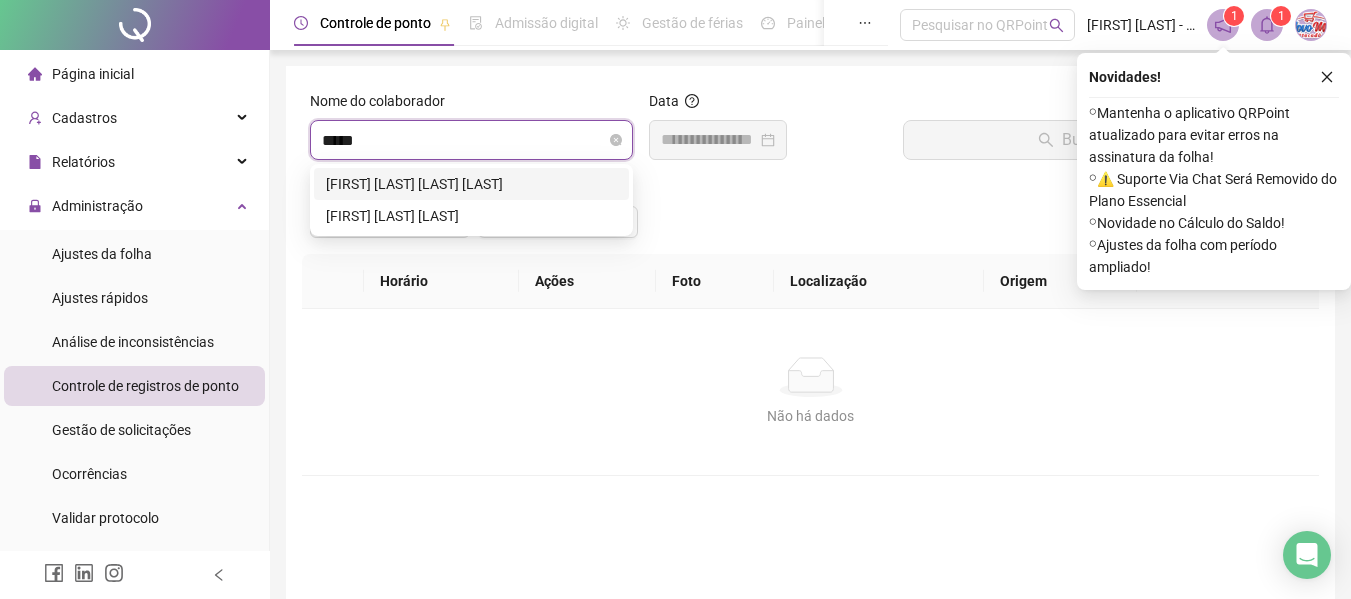 type on "******" 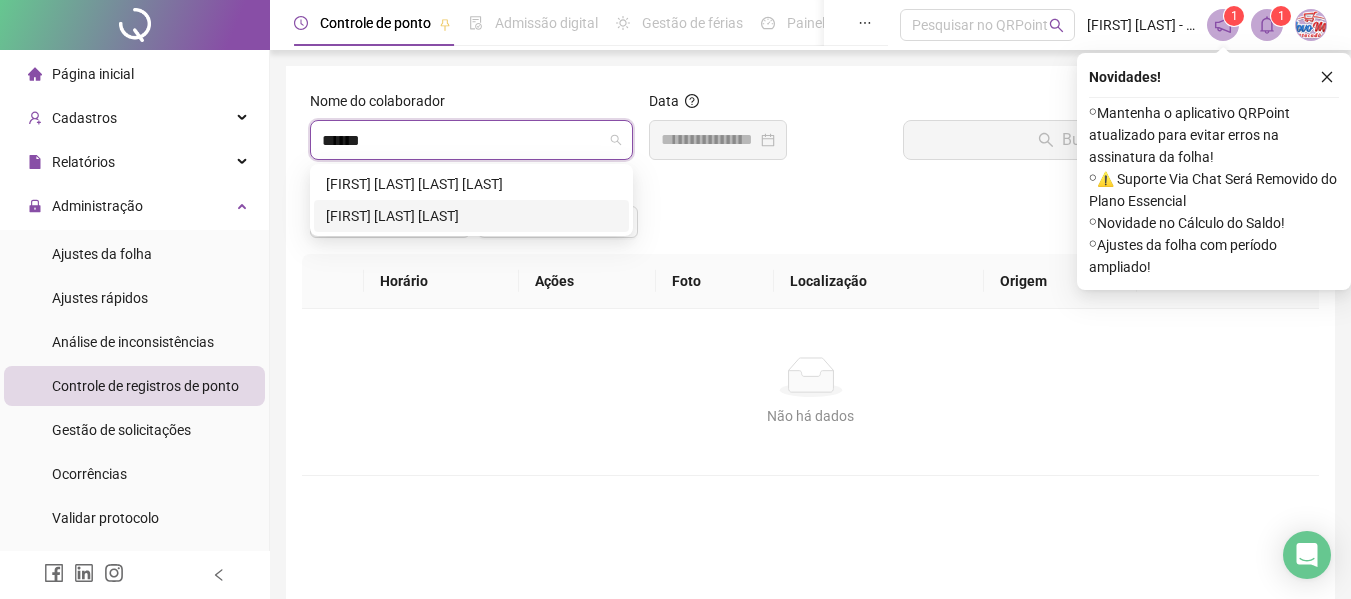 click on "JAMILE RIBEIRO NOGUEIRA" at bounding box center [471, 216] 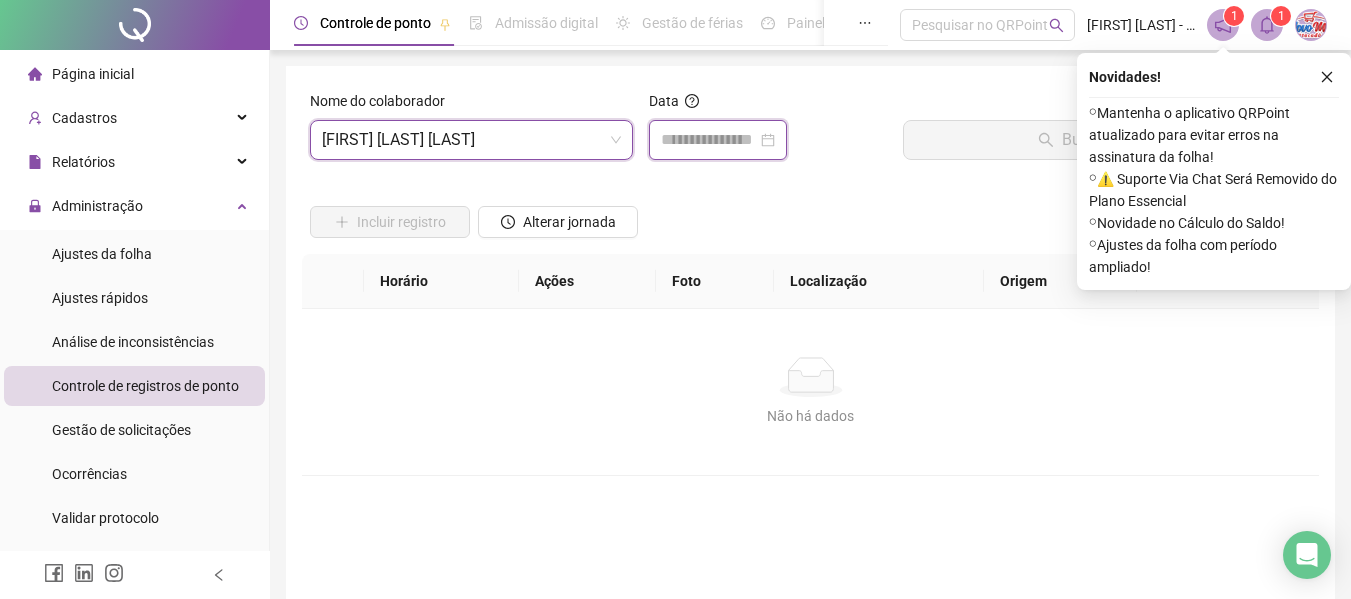 click at bounding box center (709, 140) 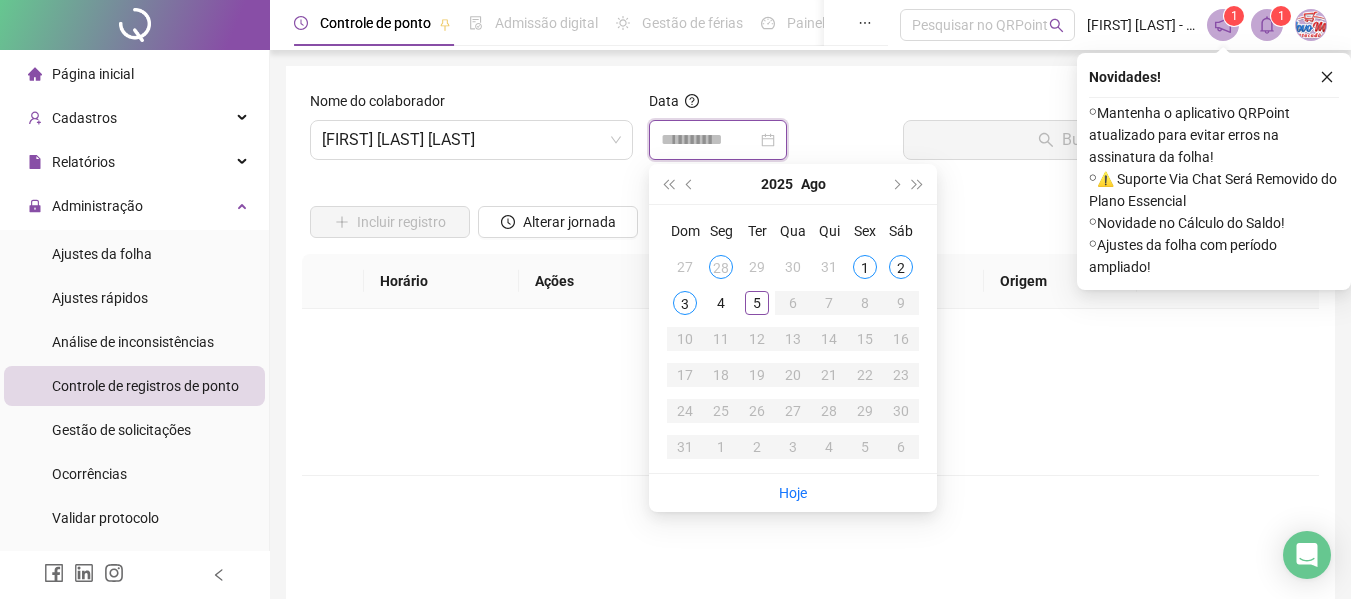 type on "**********" 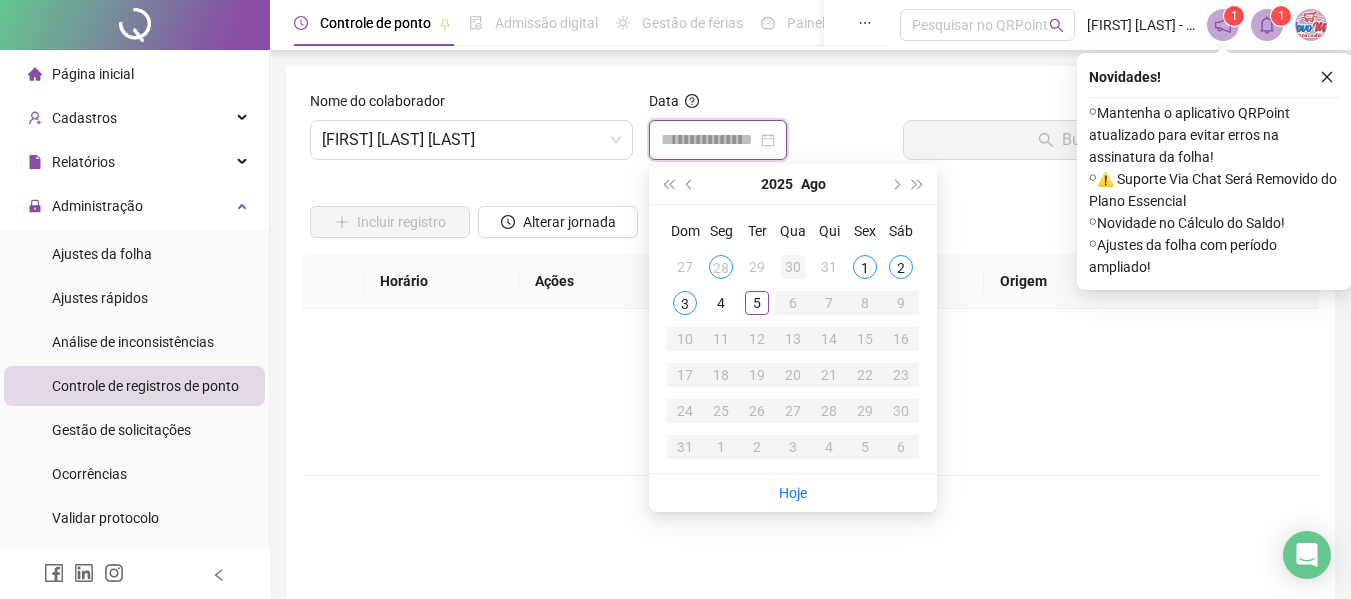 type on "**********" 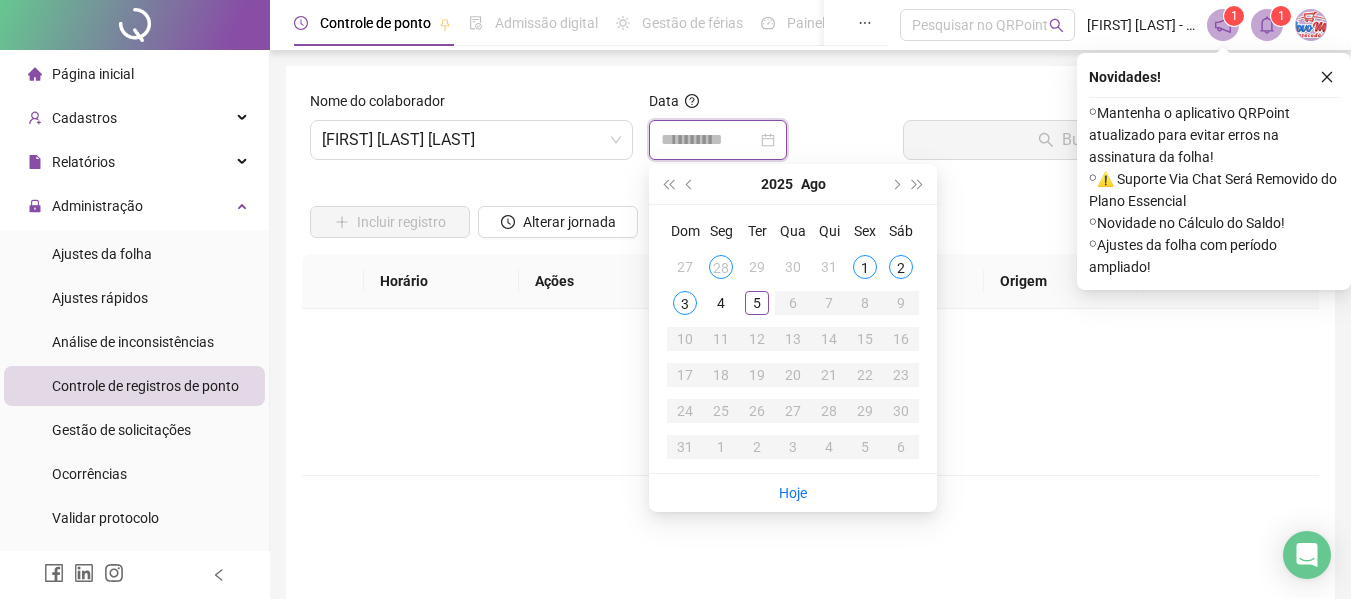 type 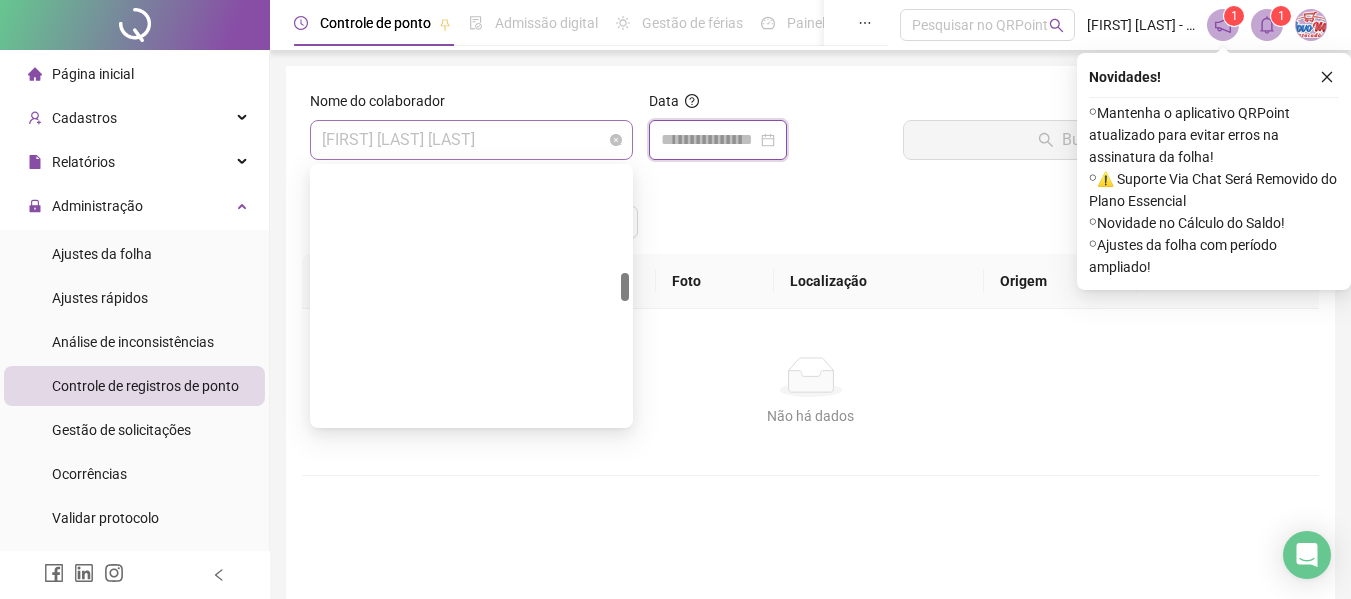 click on "JAMILE RIBEIRO NOGUEIRA" at bounding box center [471, 140] 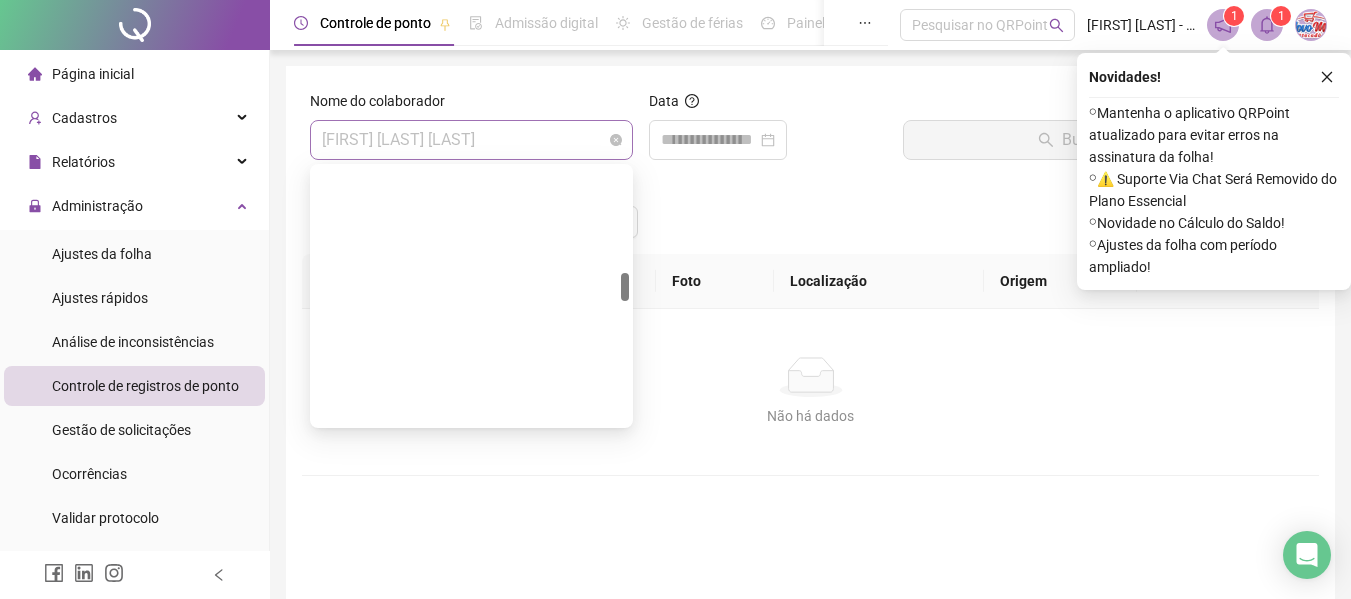 scroll, scrollTop: 928, scrollLeft: 0, axis: vertical 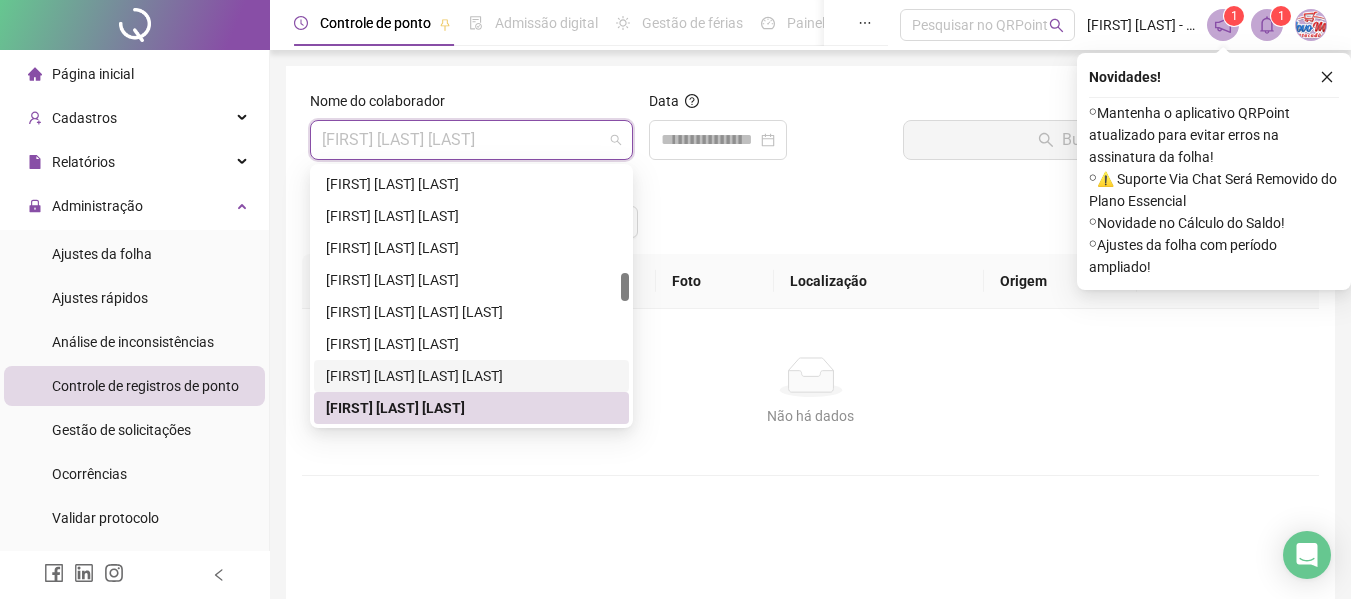 click on "JAMILE ARCANJO ALCANTARA LESSA" at bounding box center [471, 376] 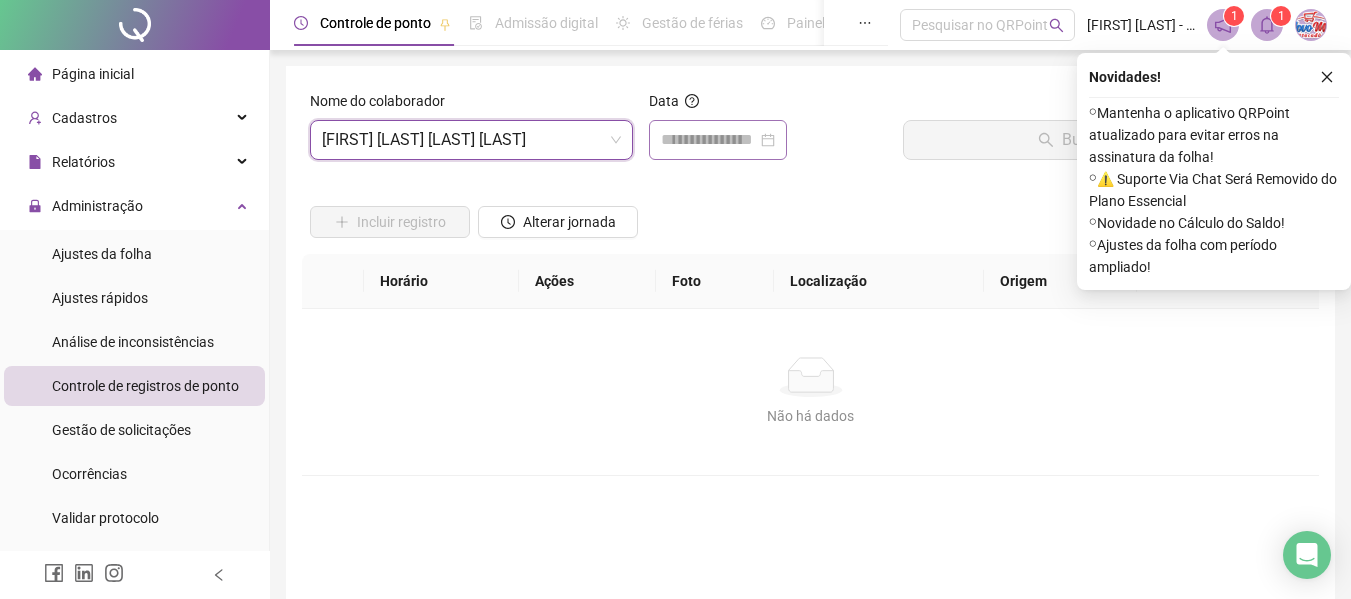 click at bounding box center [718, 140] 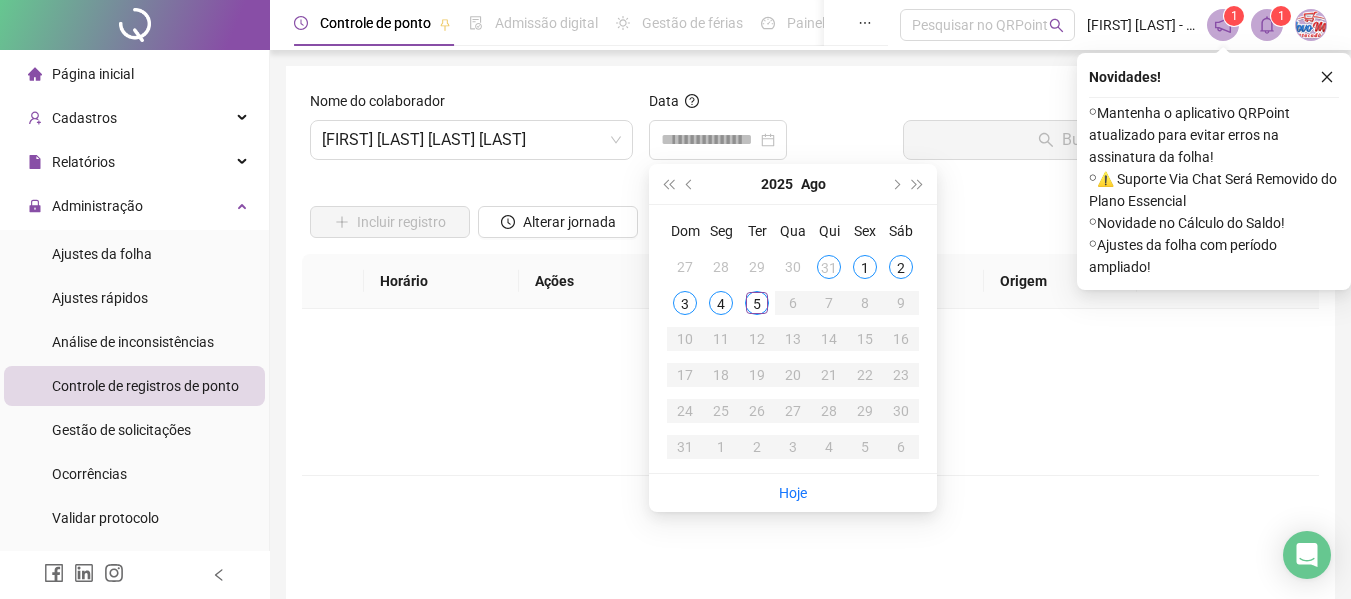 drag, startPoint x: 873, startPoint y: 145, endPoint x: 561, endPoint y: 25, distance: 334.2813 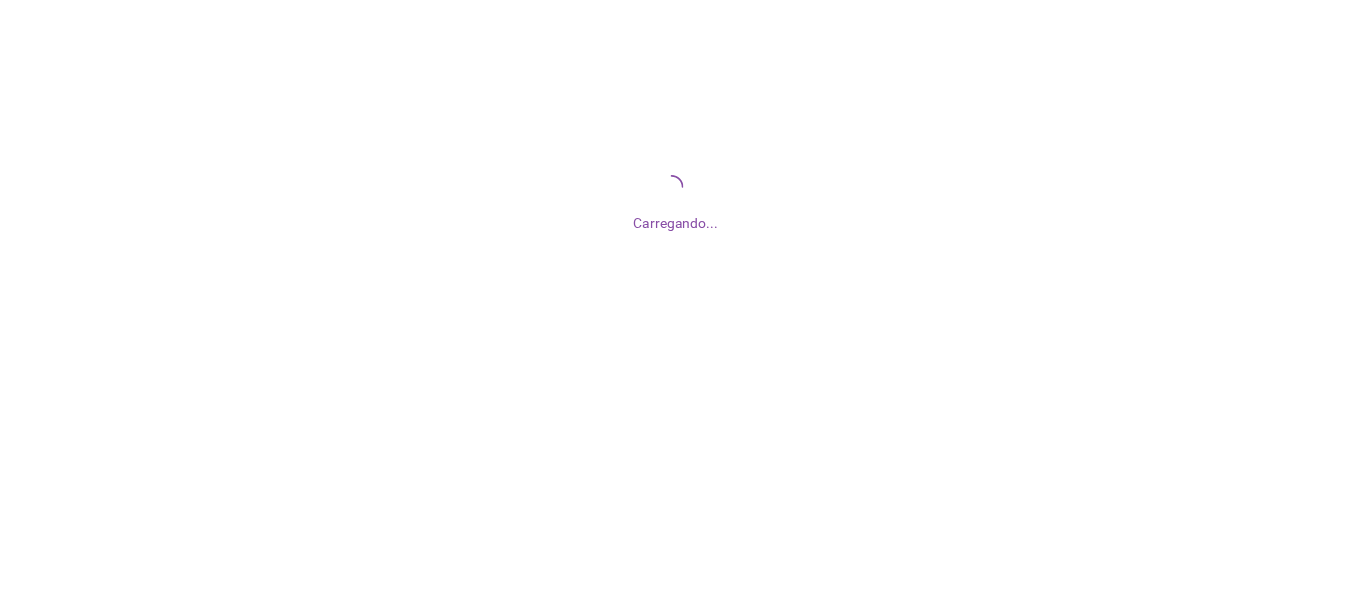 scroll, scrollTop: 0, scrollLeft: 0, axis: both 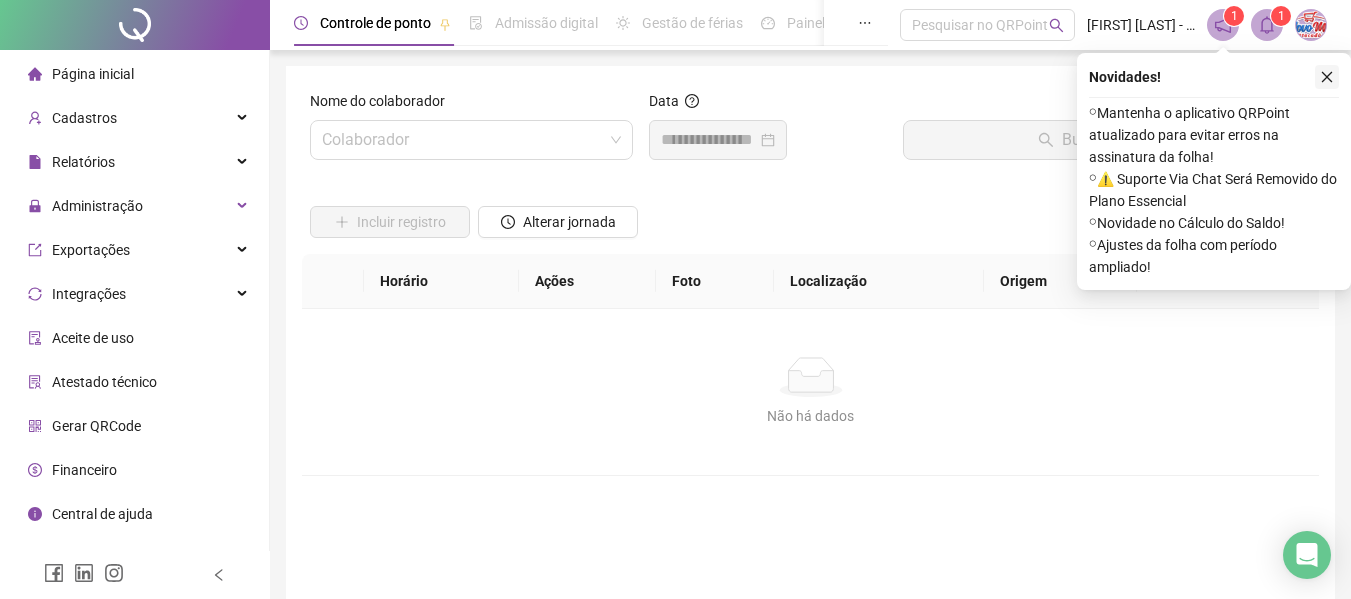 click 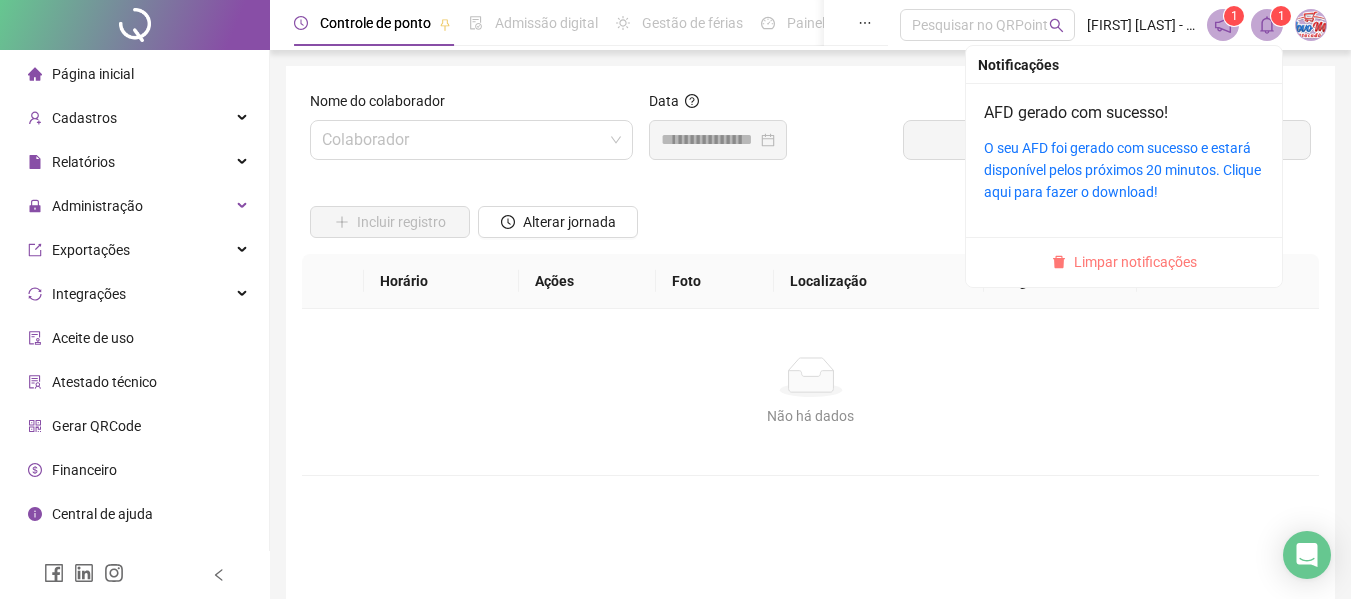 click on "Limpar notificações" at bounding box center (1135, 262) 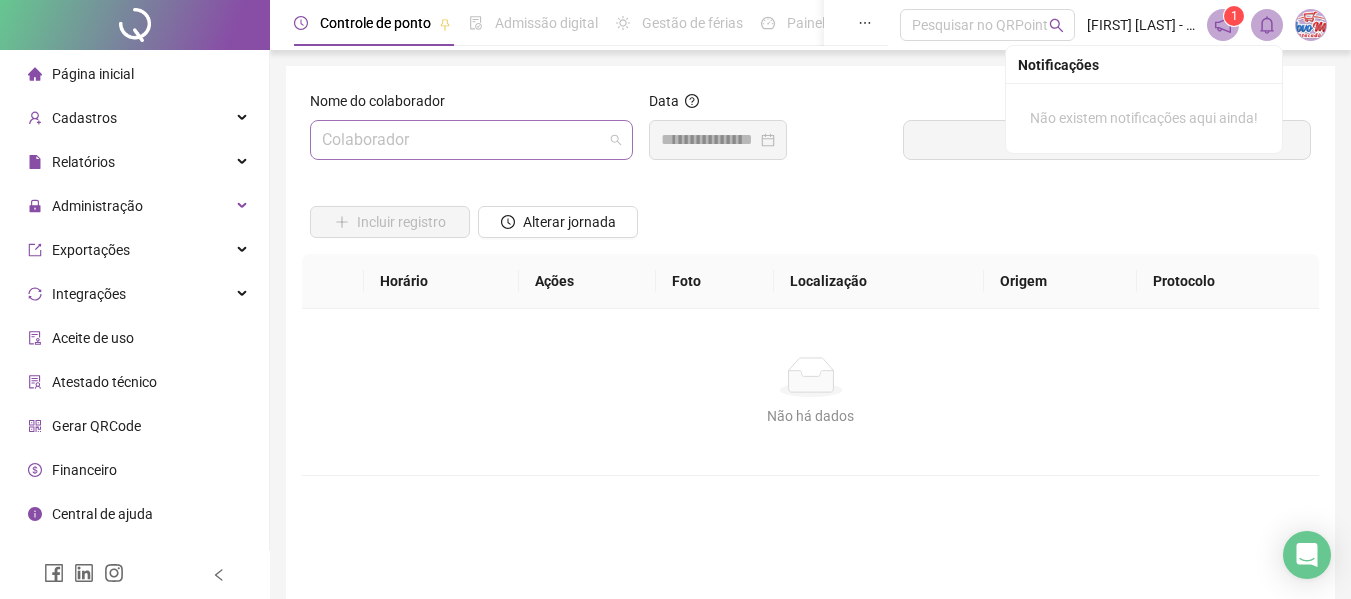 click at bounding box center (462, 140) 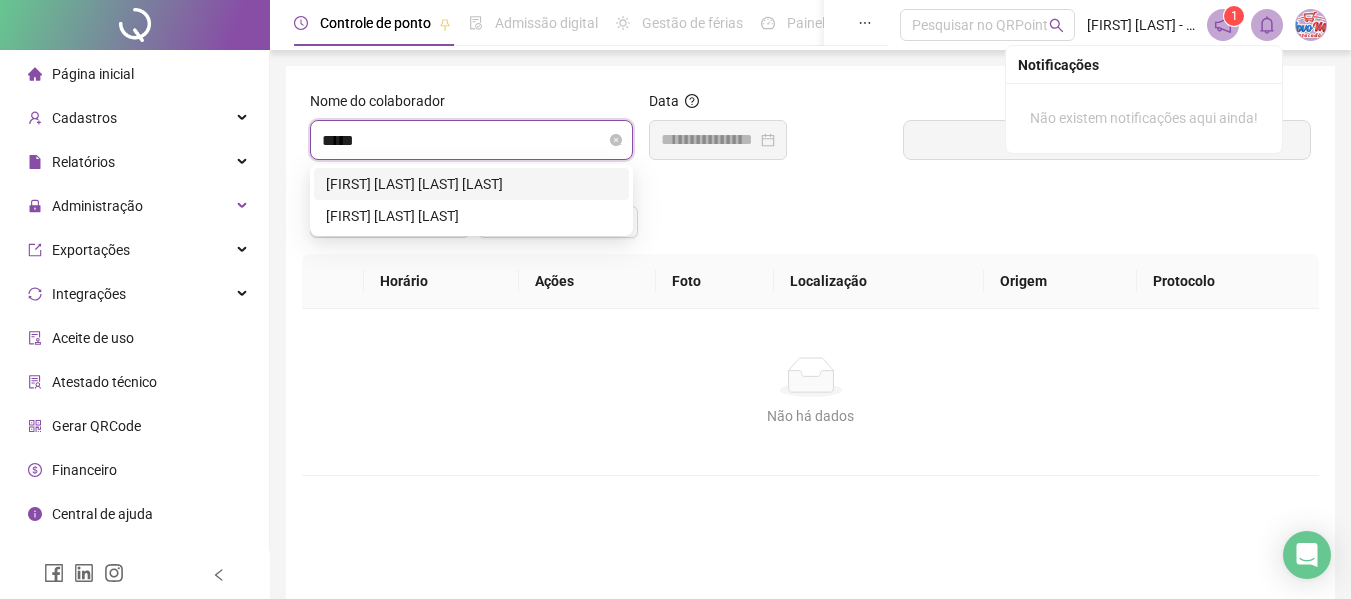 type on "******" 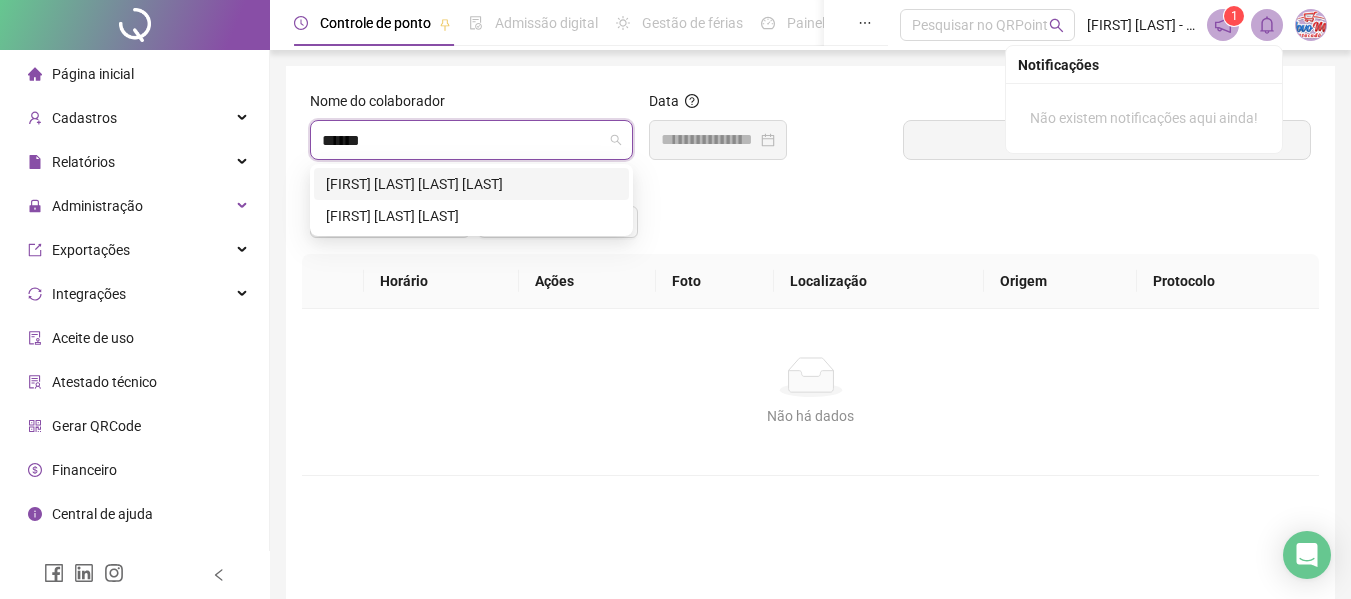 click on "JAMILE ARCANJO ALCANTARA LESSA" at bounding box center [471, 184] 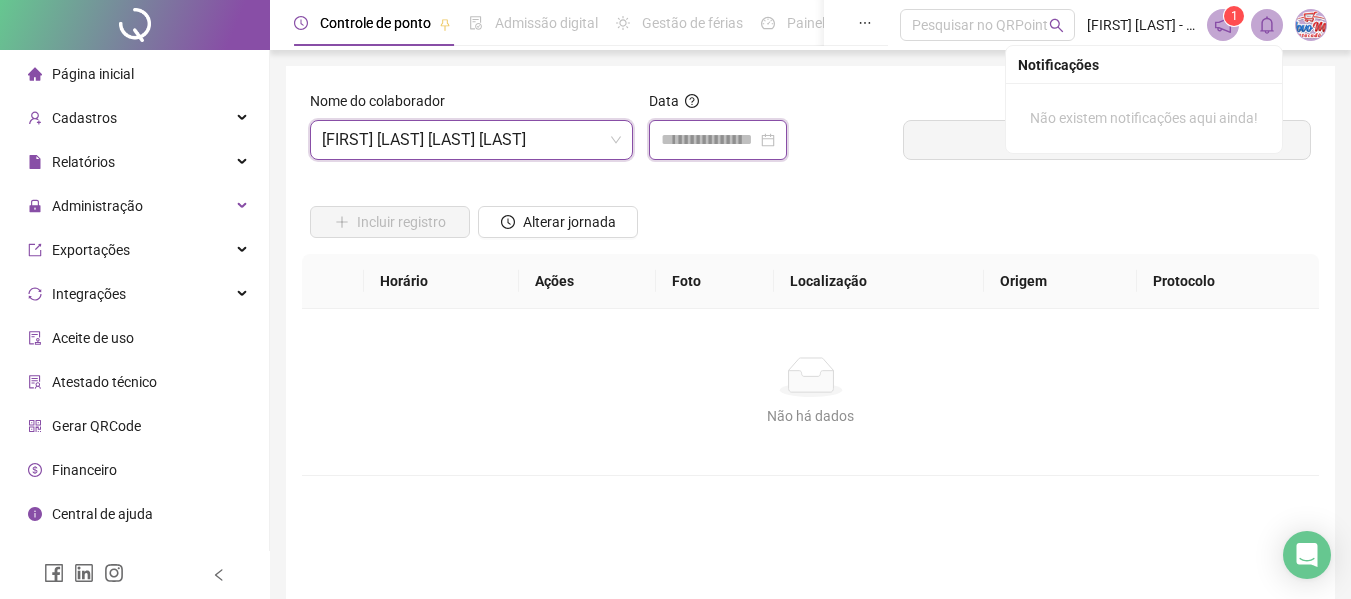 click at bounding box center (709, 140) 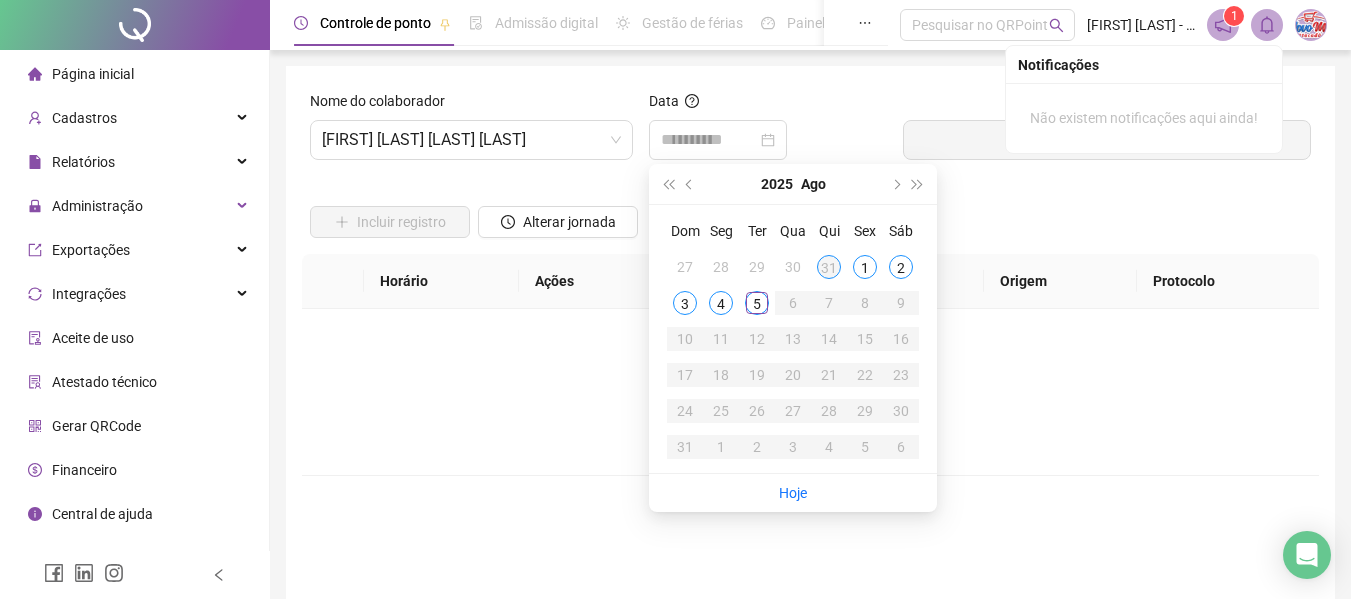 click on "31" at bounding box center (829, 267) 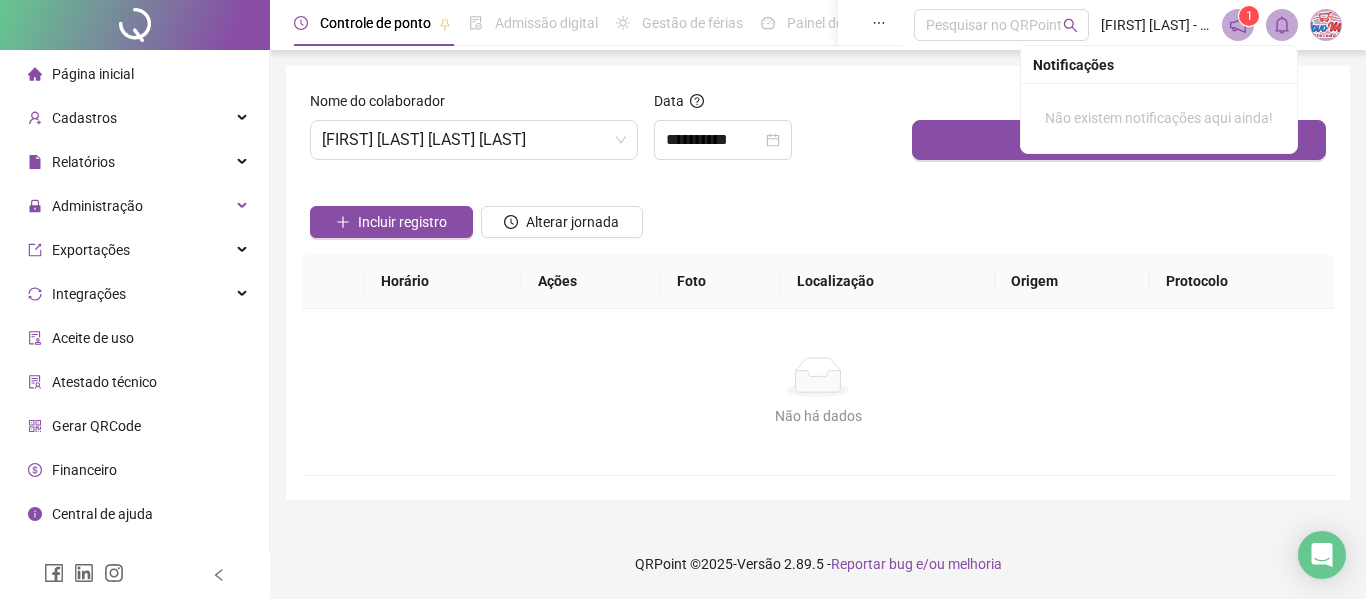 click on "Não existem notificações aqui ainda!" at bounding box center (1159, 118) 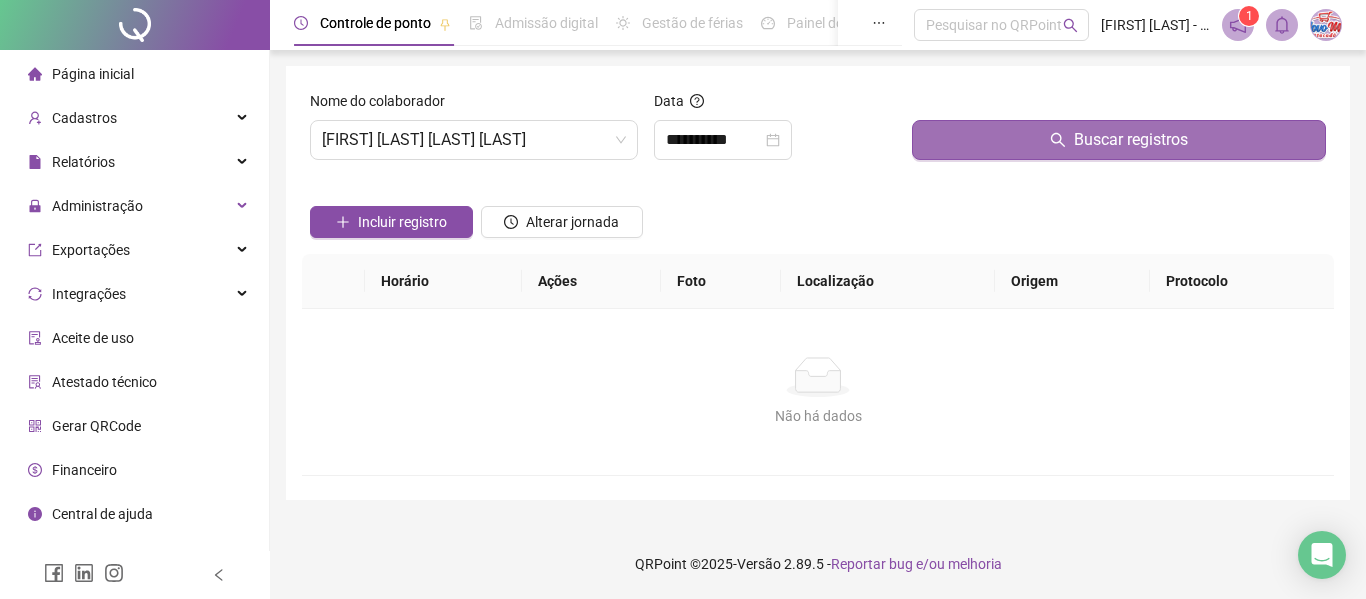 click on "Buscar registros" at bounding box center (1119, 140) 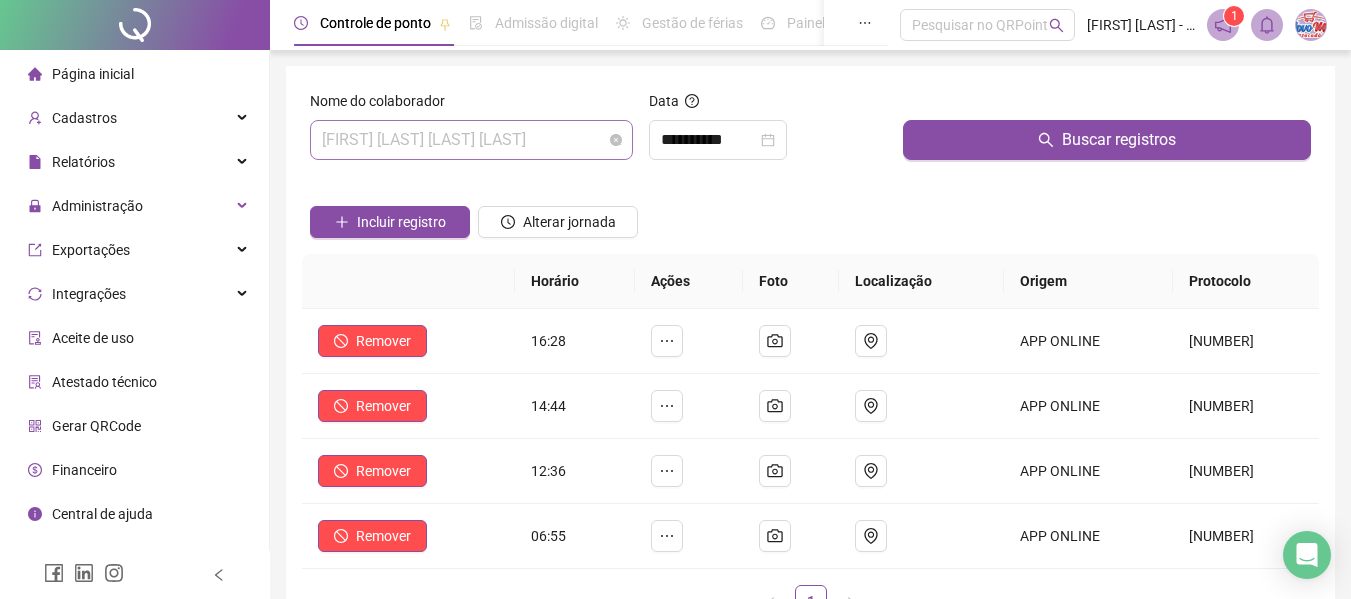 click on "JAMILE ARCANJO ALCANTARA LESSA" at bounding box center (471, 140) 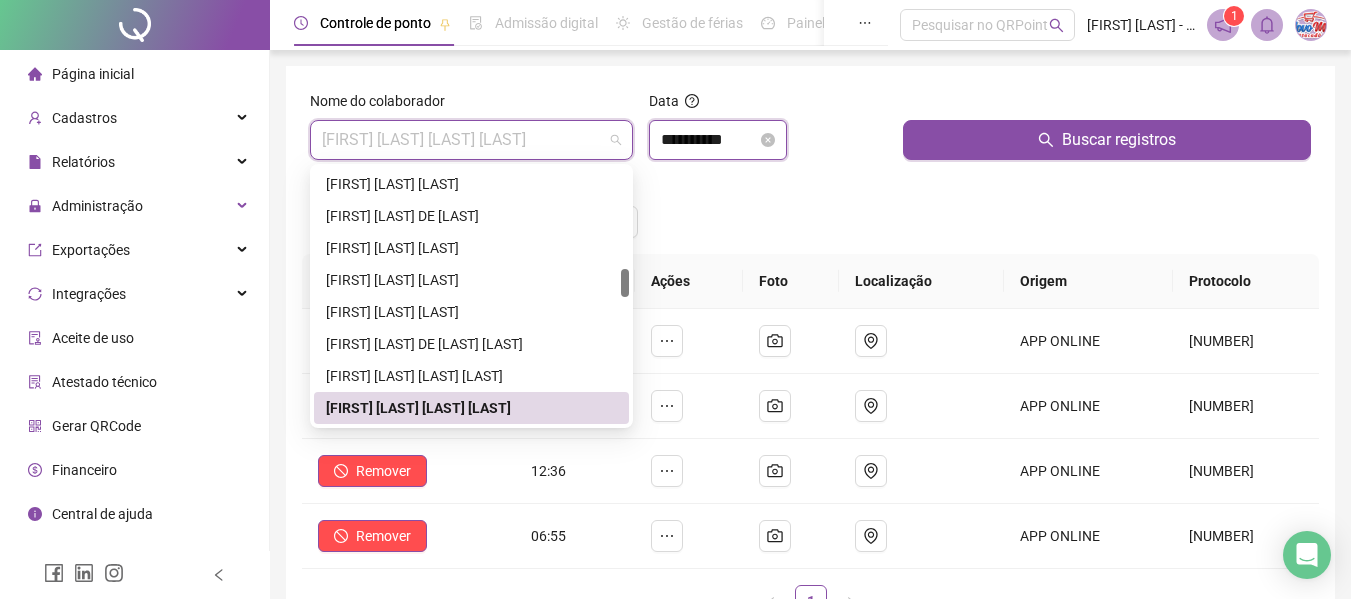 click on "**********" at bounding box center [709, 140] 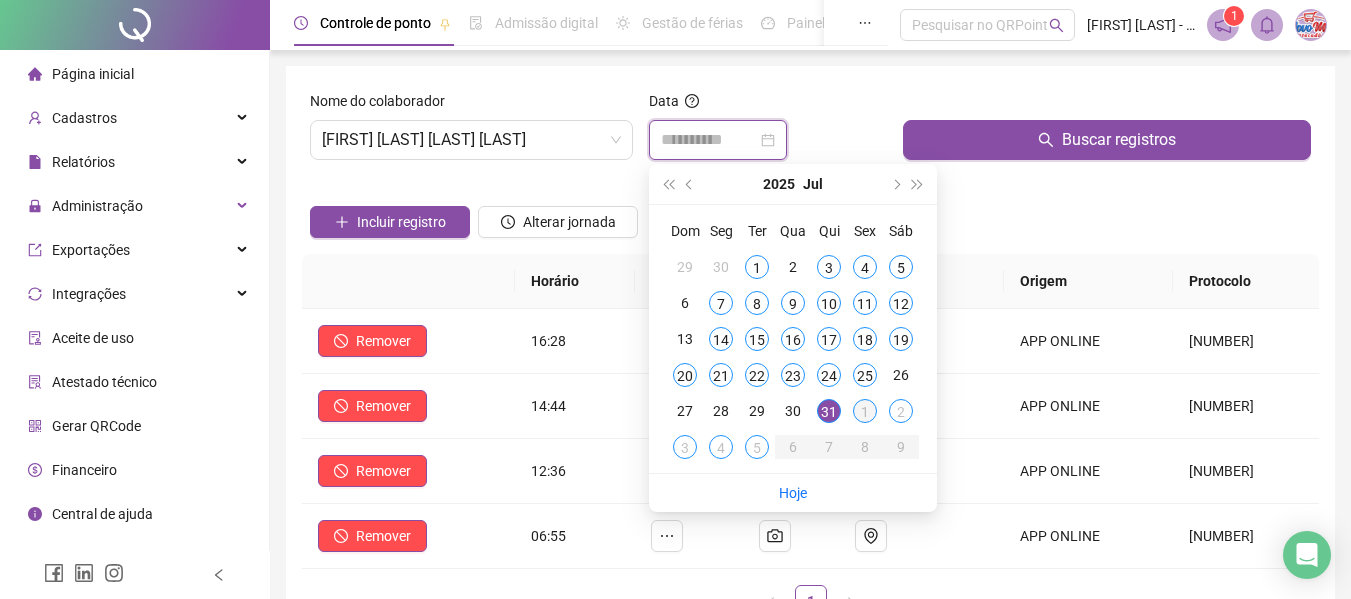 type on "**********" 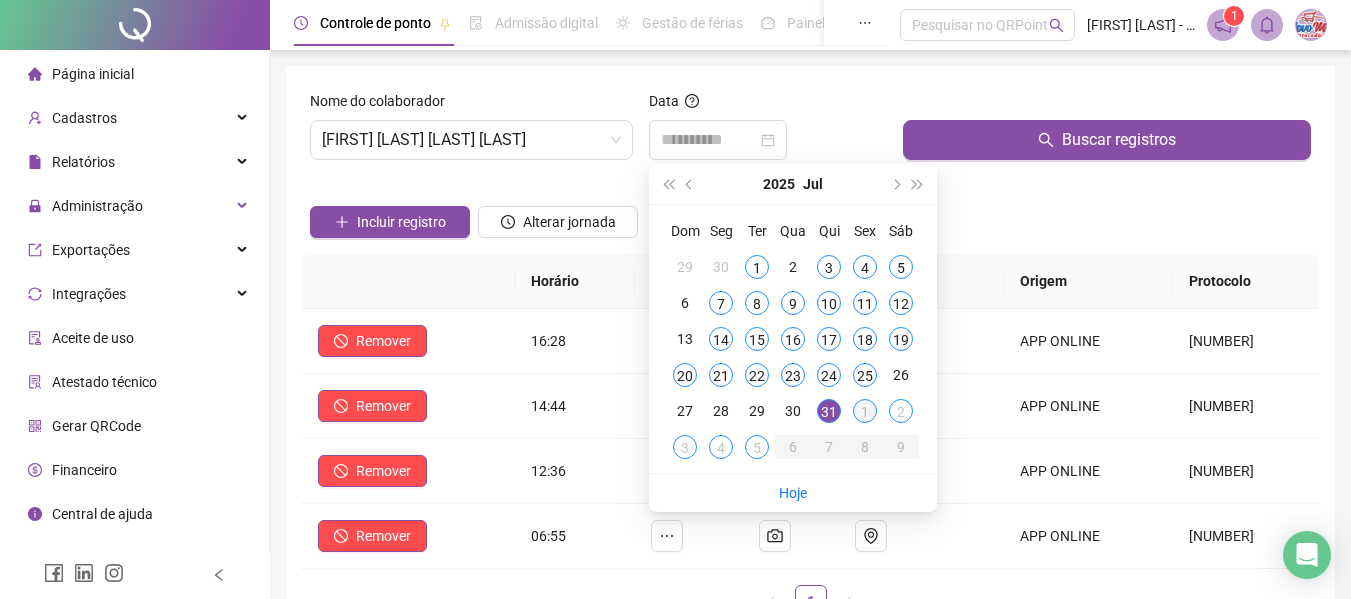 click on "1" at bounding box center [865, 411] 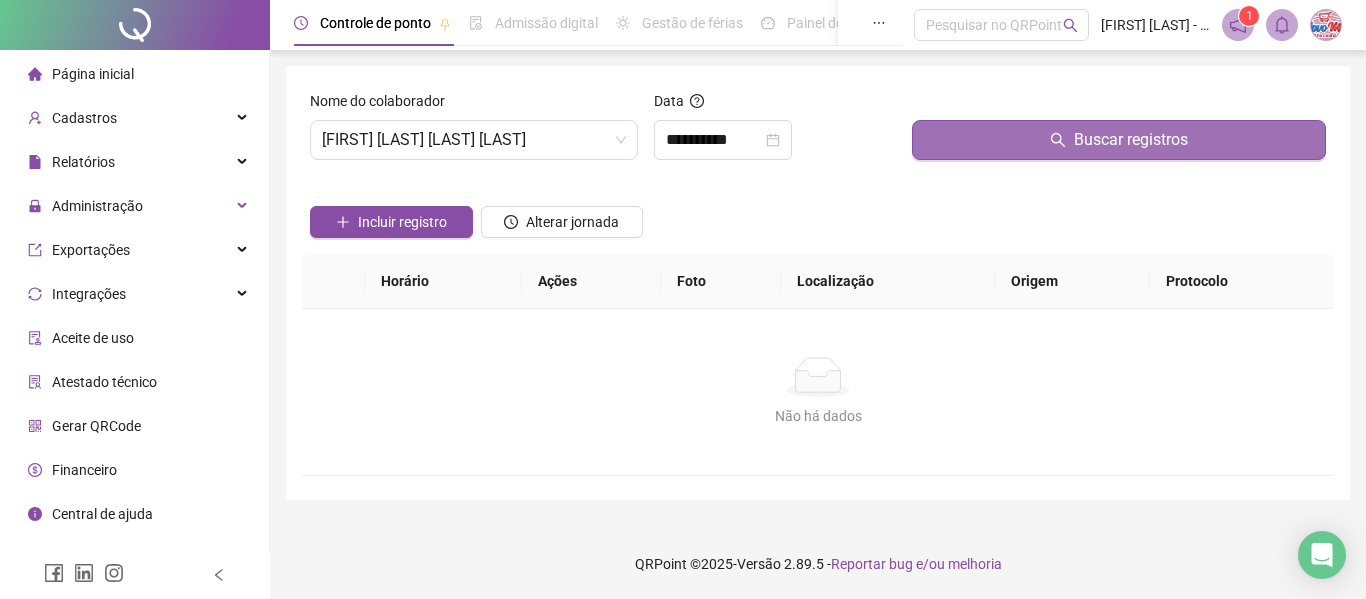 click on "Buscar registros" at bounding box center (1119, 140) 